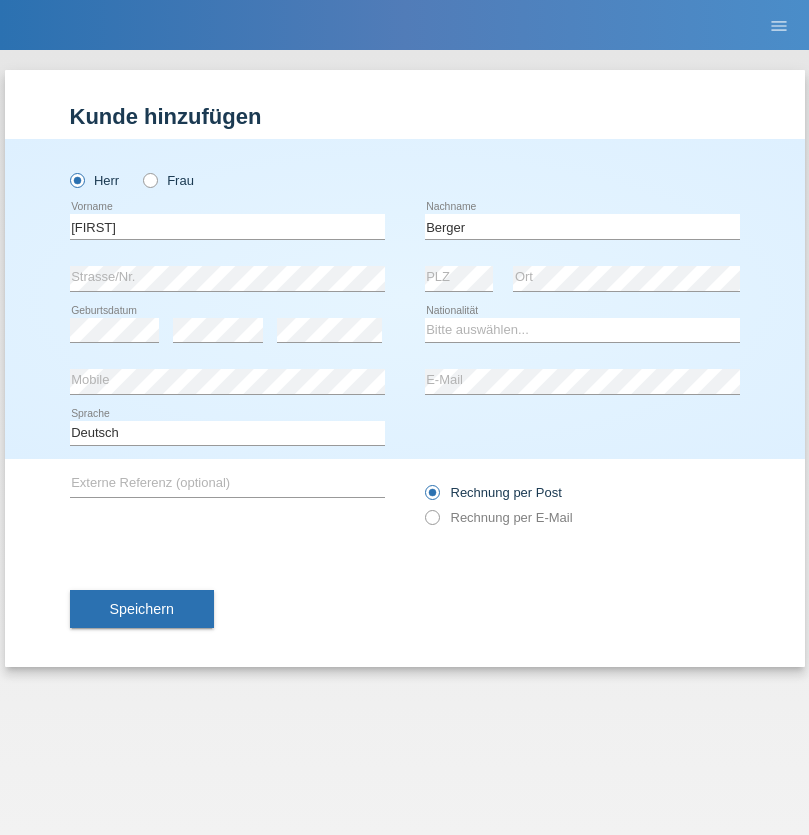 scroll, scrollTop: 0, scrollLeft: 0, axis: both 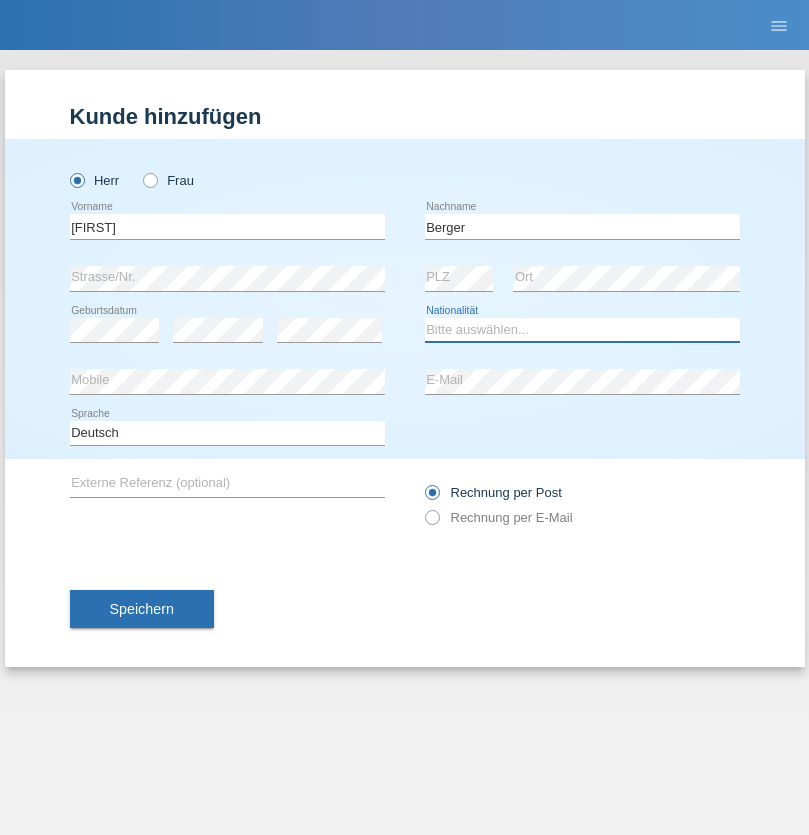 select on "CH" 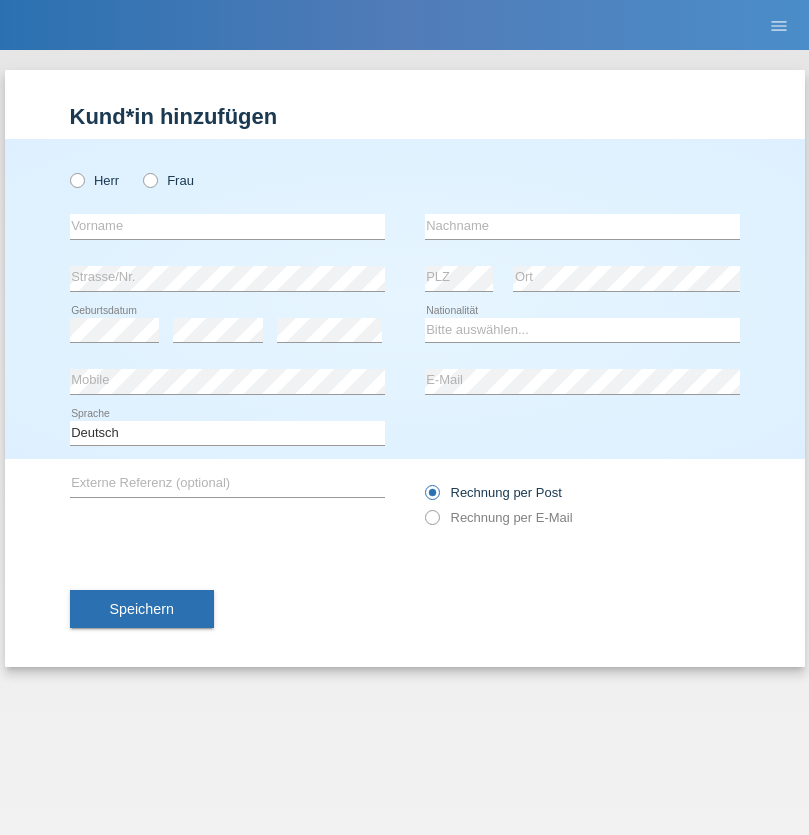 scroll, scrollTop: 0, scrollLeft: 0, axis: both 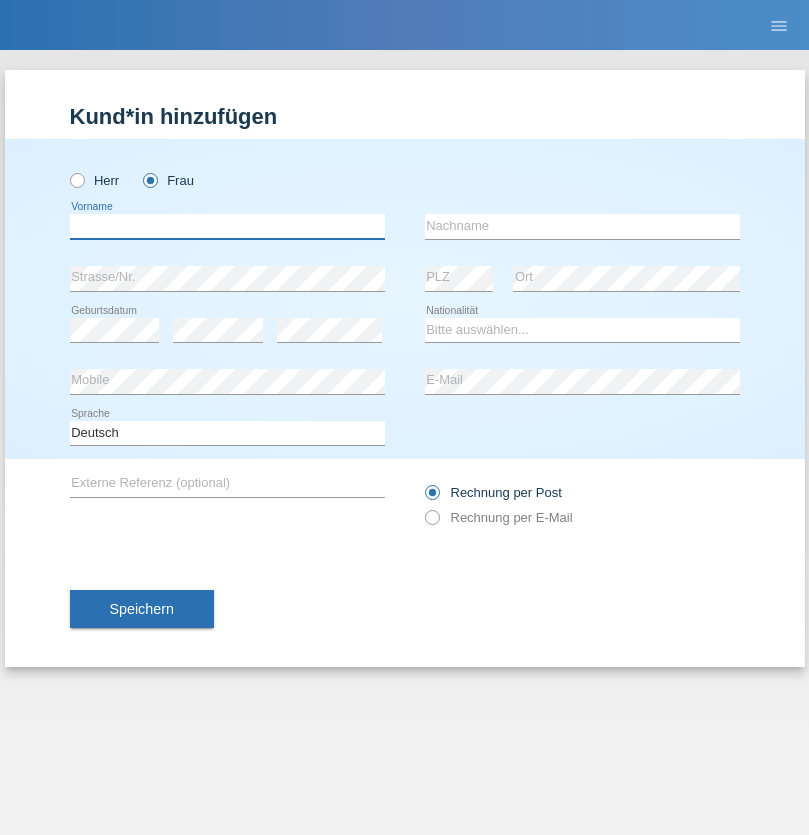 click at bounding box center [227, 226] 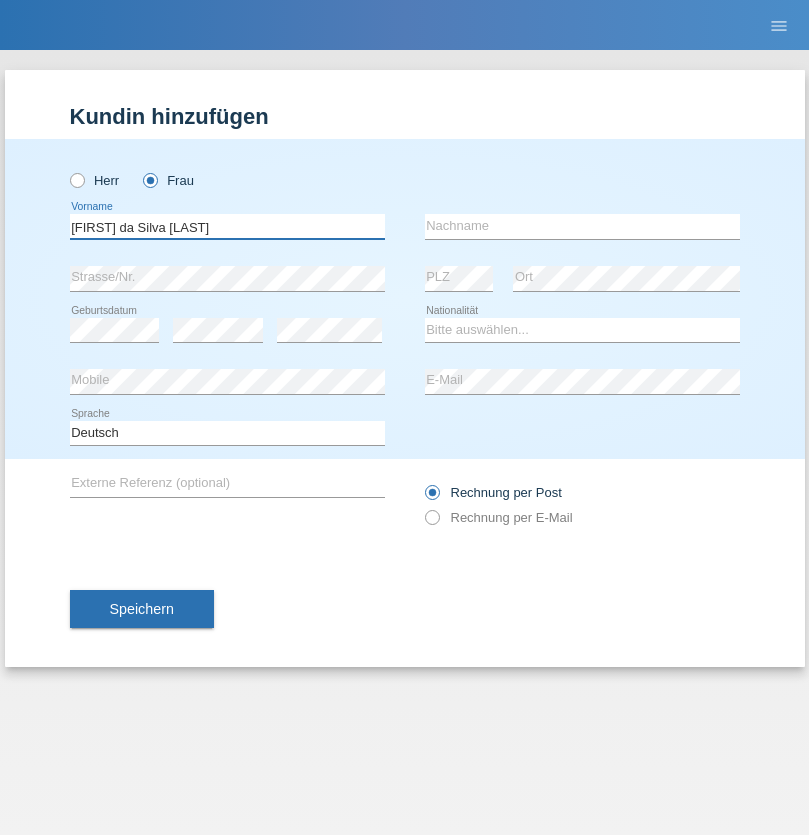 type on "[FIRST] da Silva [LAST]" 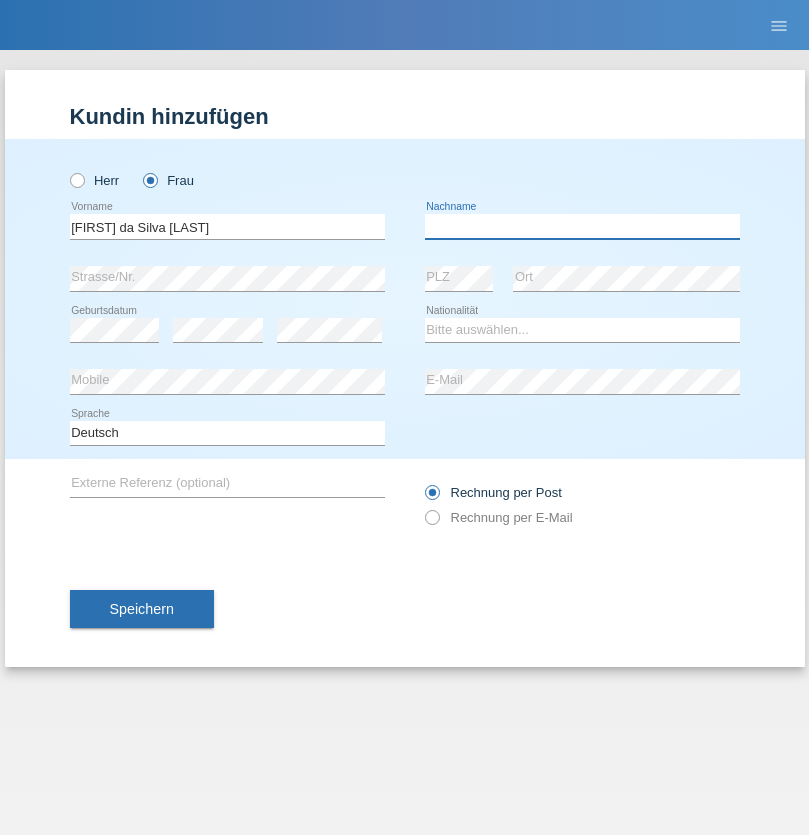 click at bounding box center [582, 226] 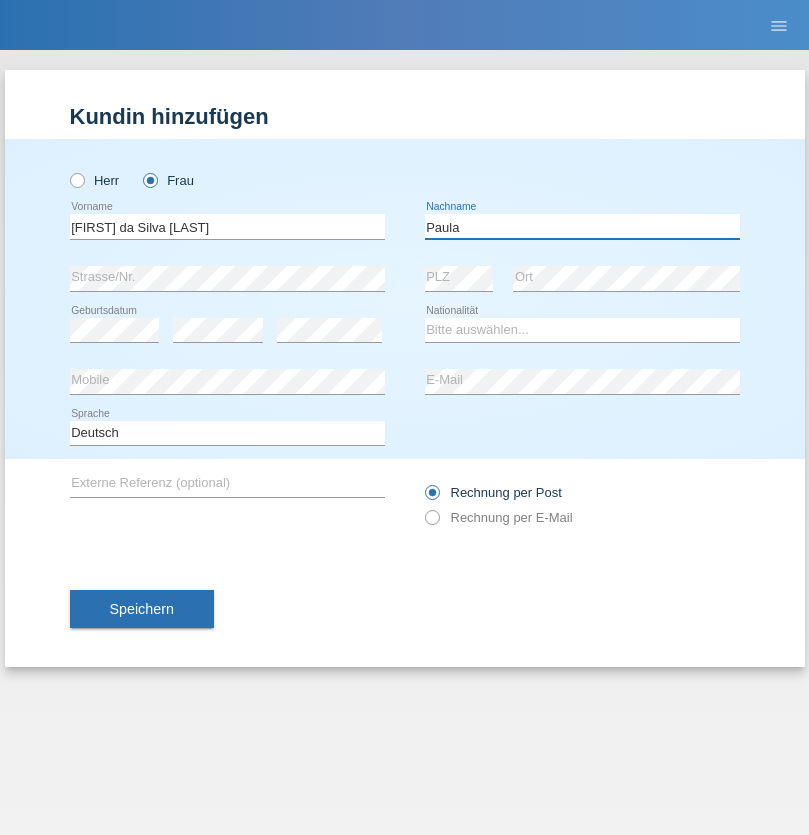 type on "Paula" 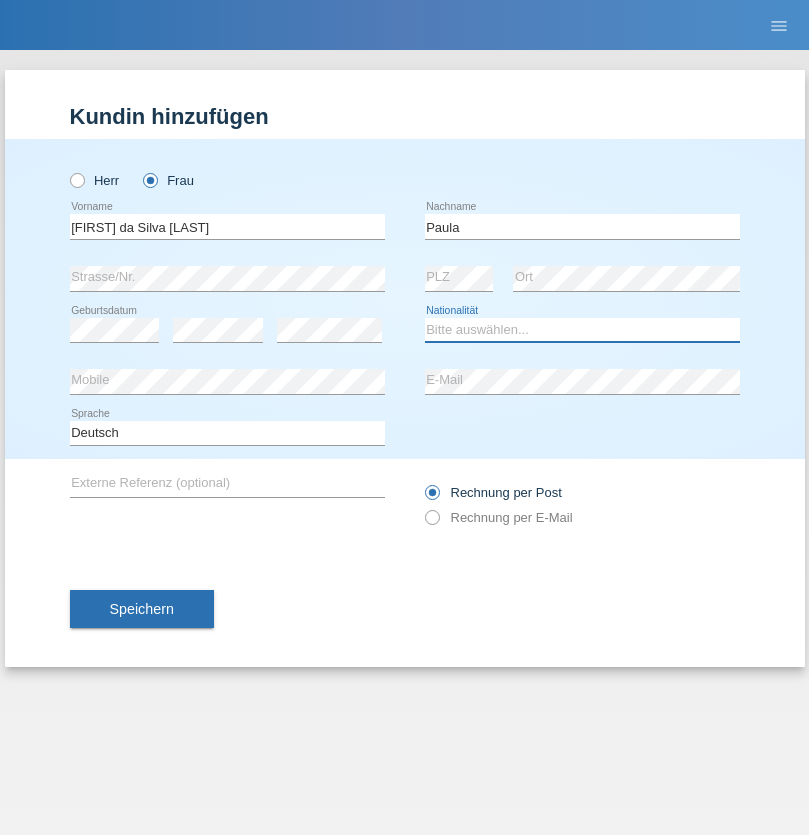 select on "PT" 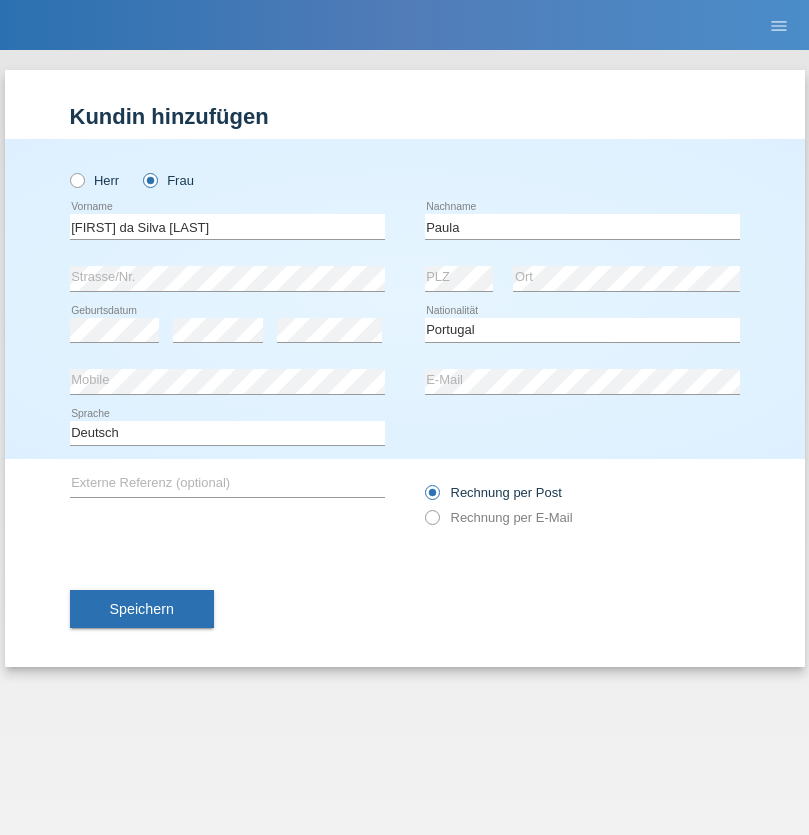 select on "C" 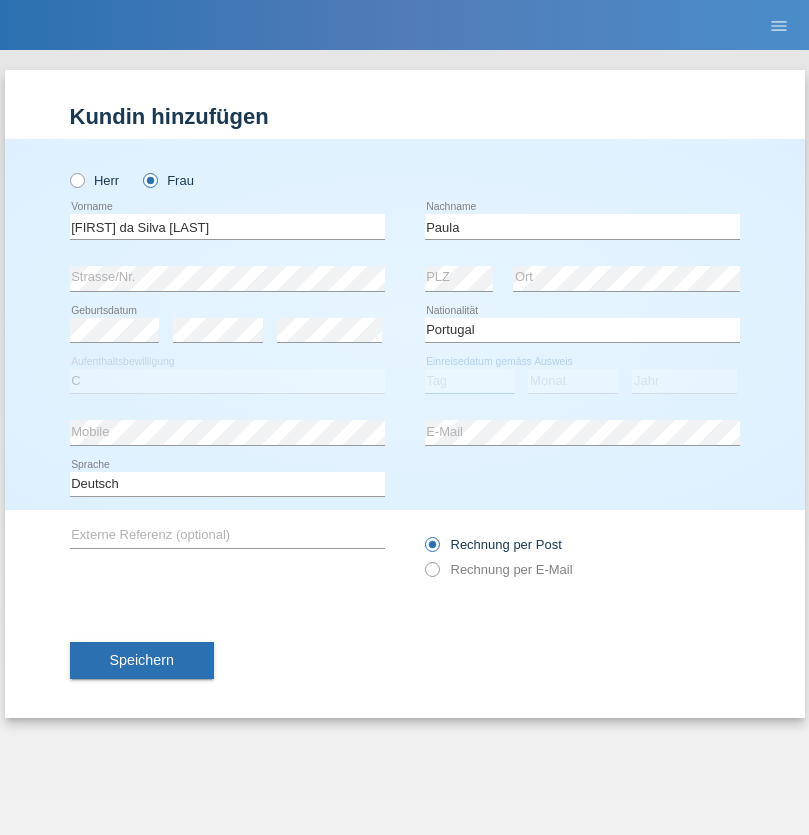 select on "28" 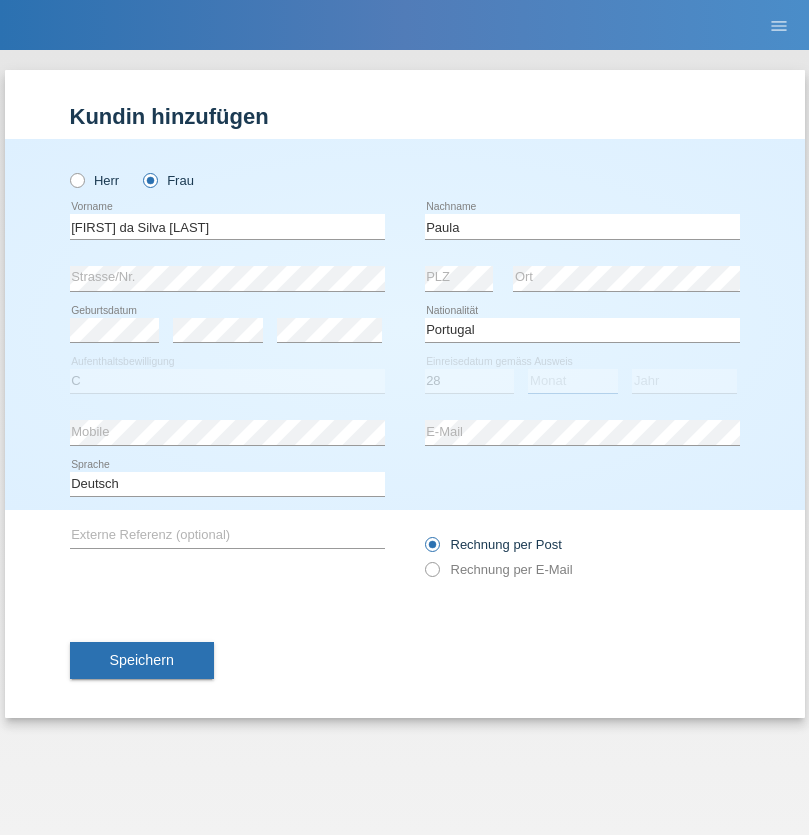 select on "03" 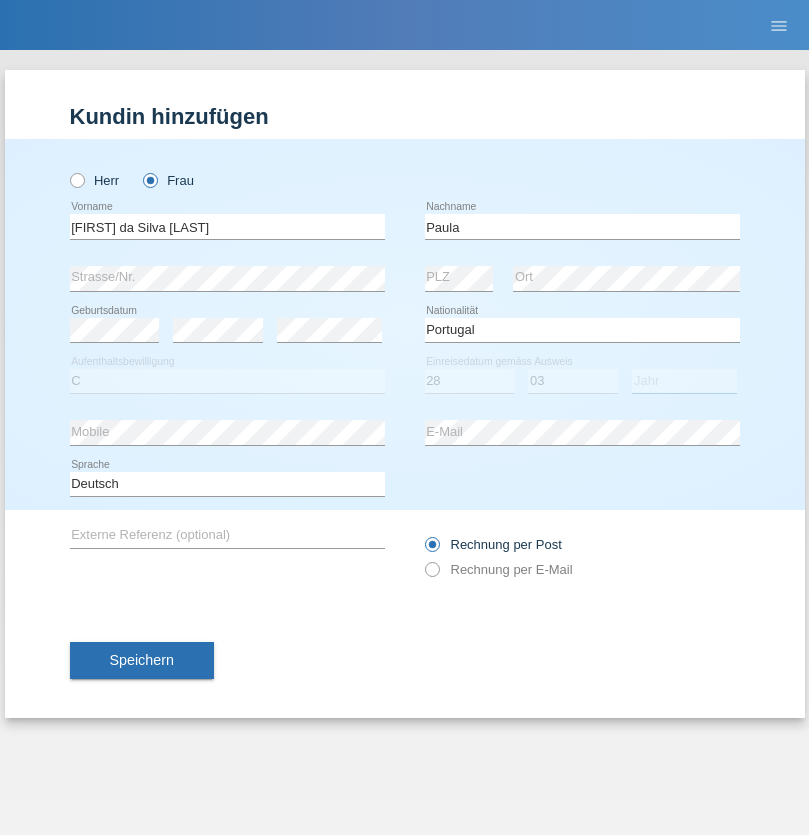 select on "2005" 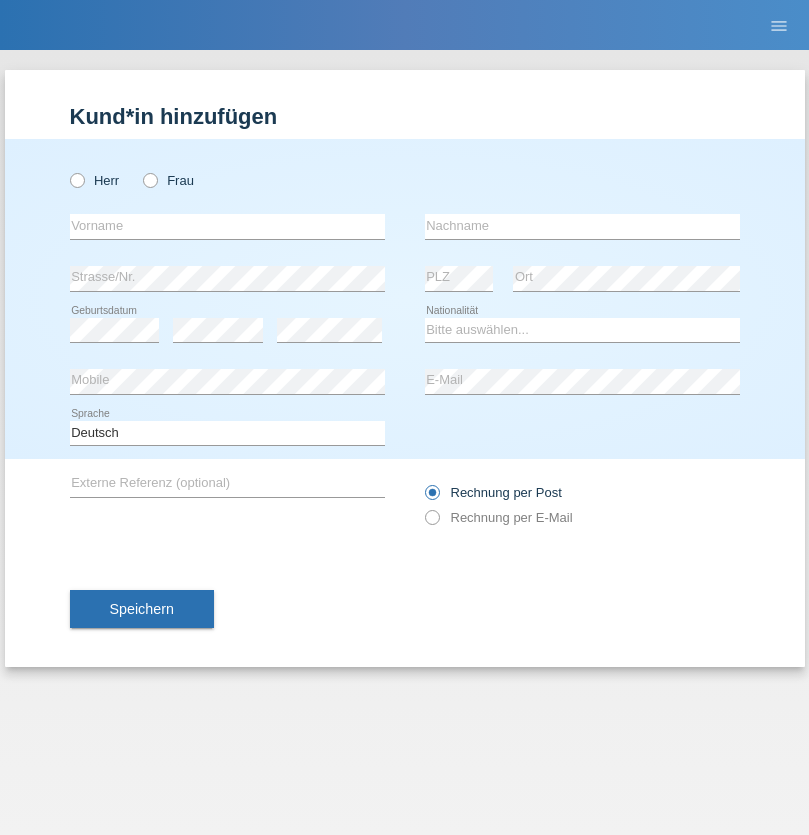 scroll, scrollTop: 0, scrollLeft: 0, axis: both 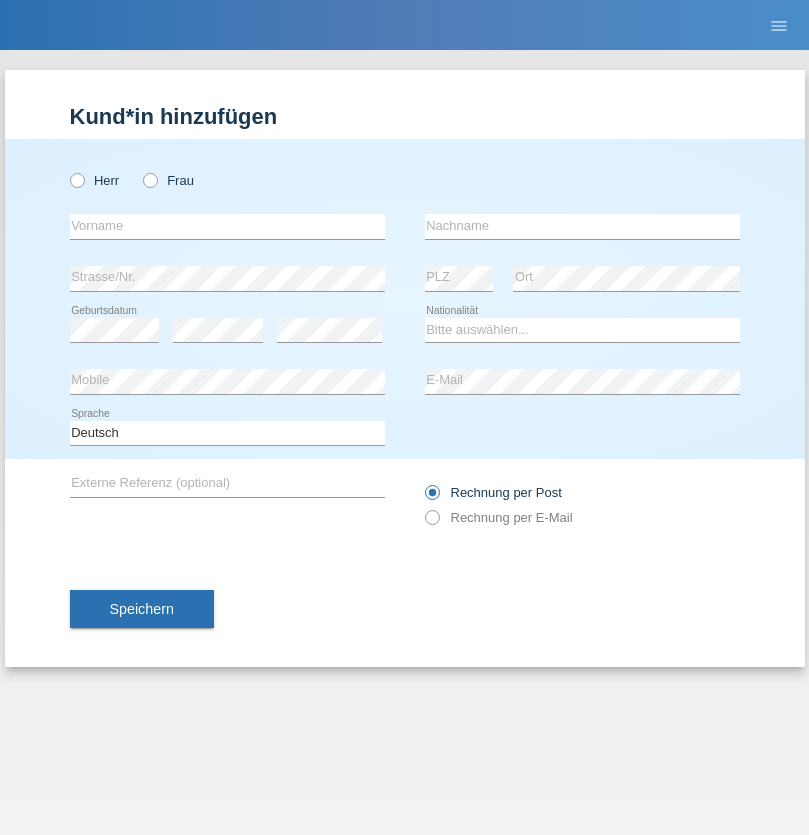 radio on "true" 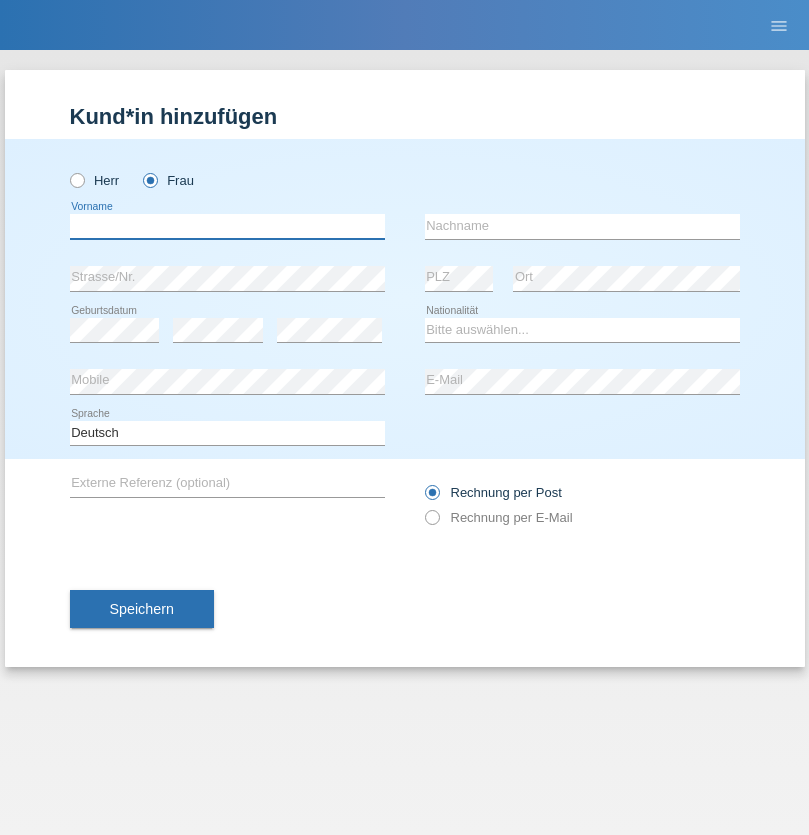 click at bounding box center [227, 226] 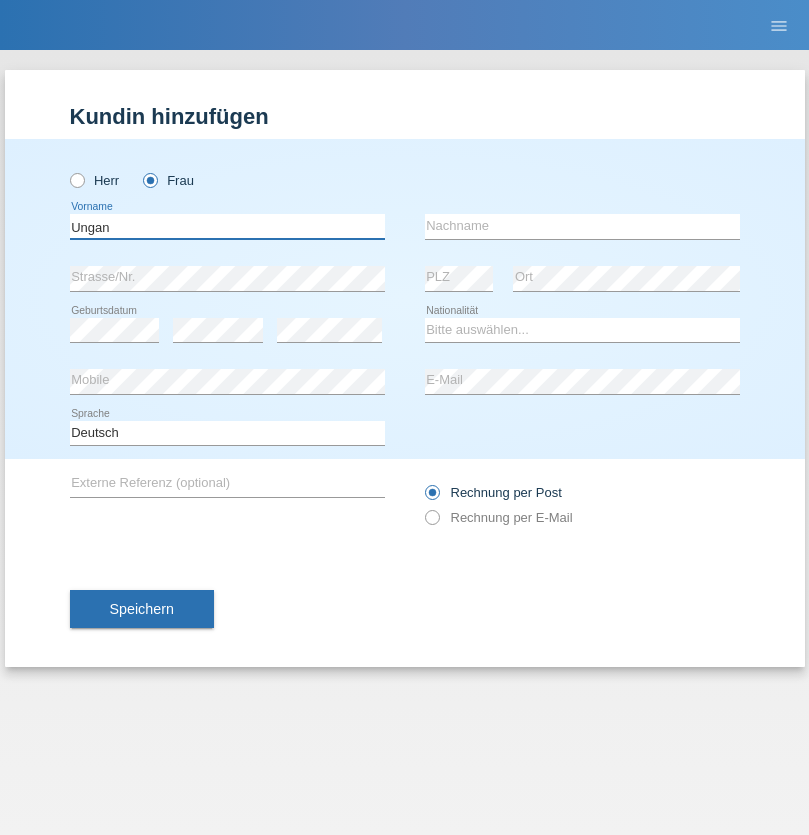 type on "Ungan" 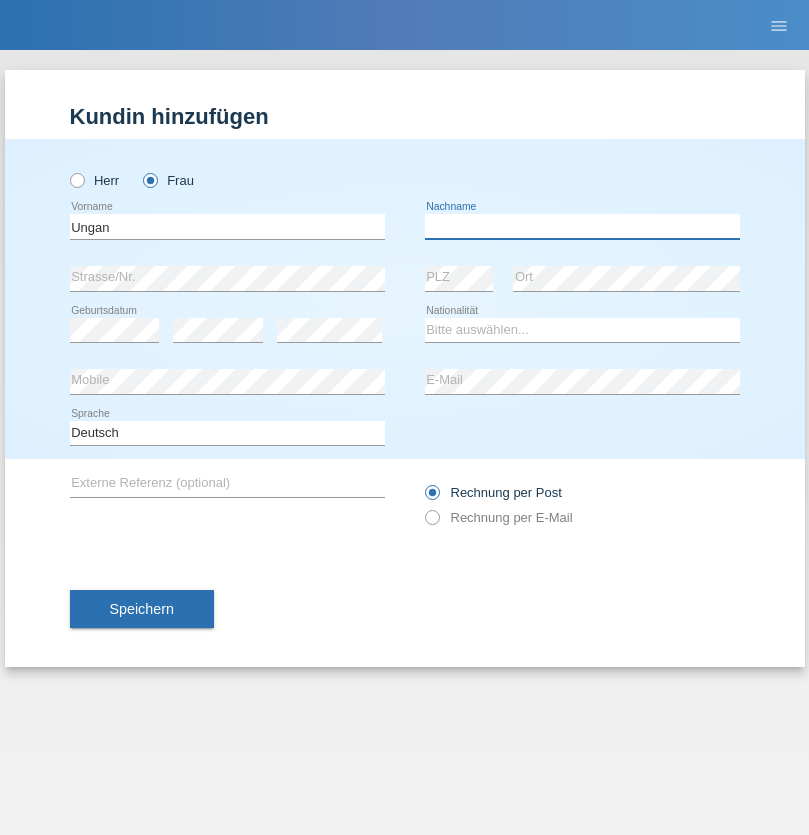 click at bounding box center (582, 226) 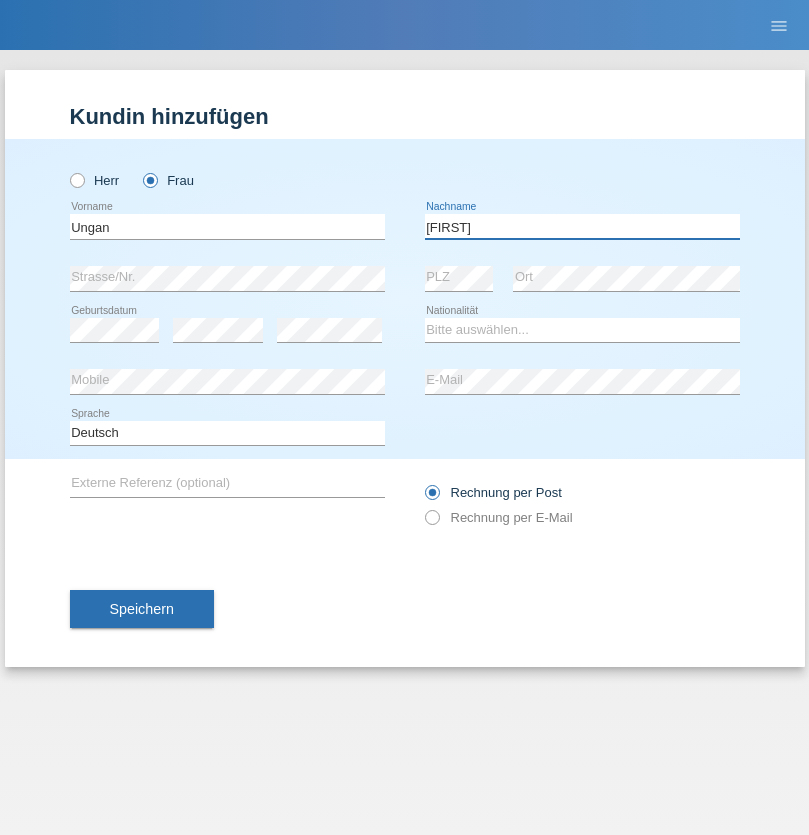 type on "Deniz" 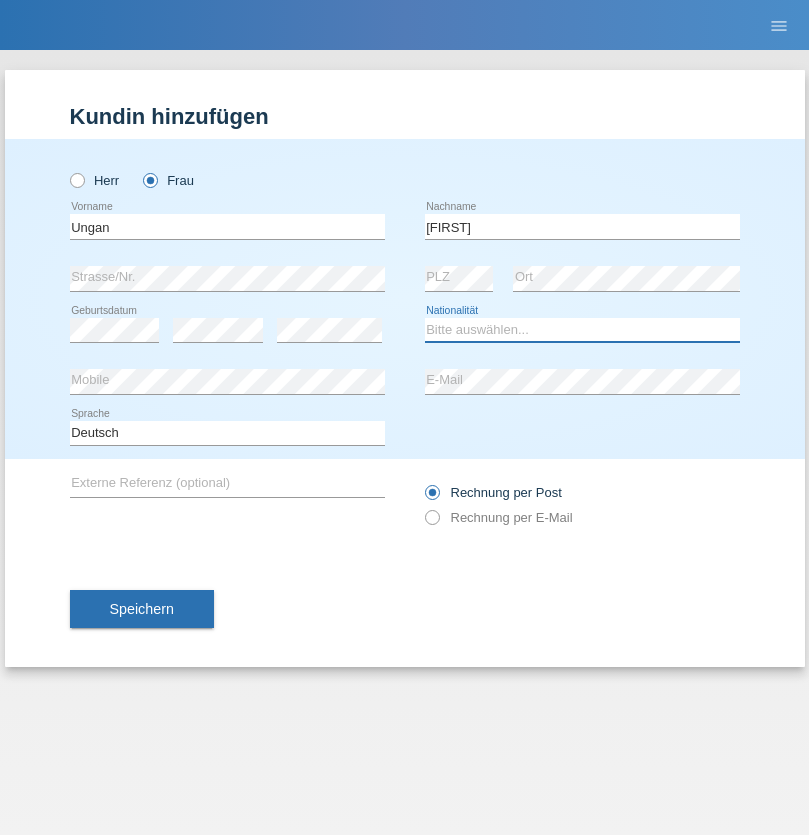 select on "TR" 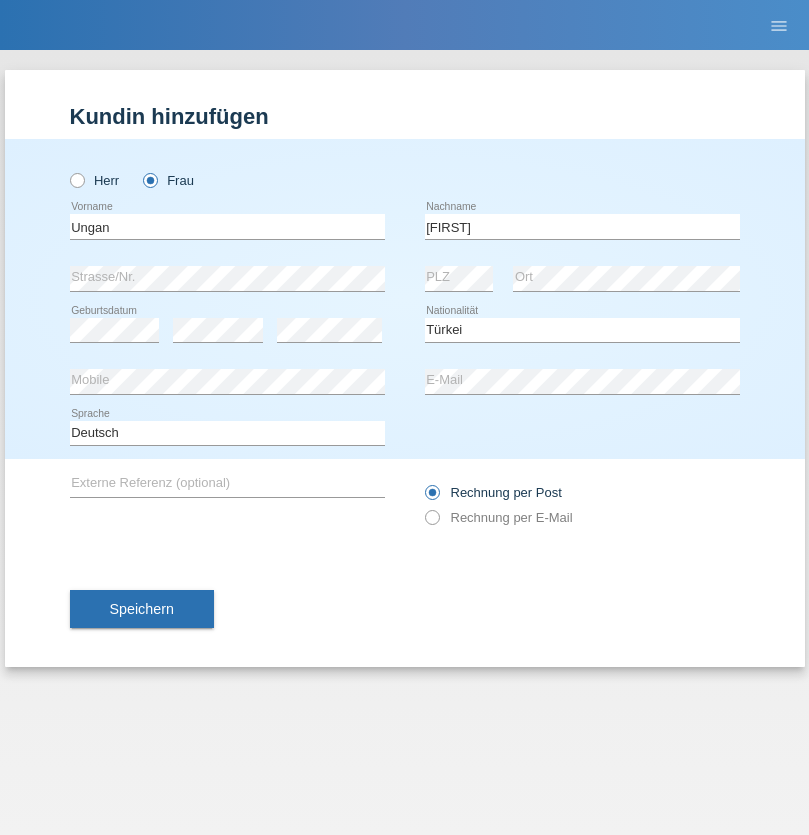 select on "C" 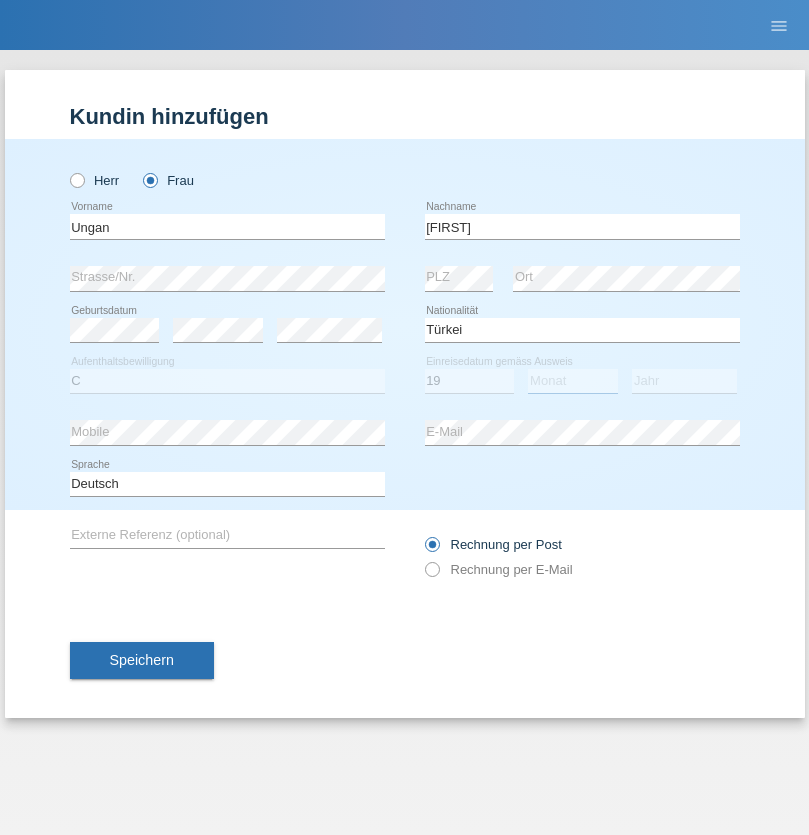 select on "04" 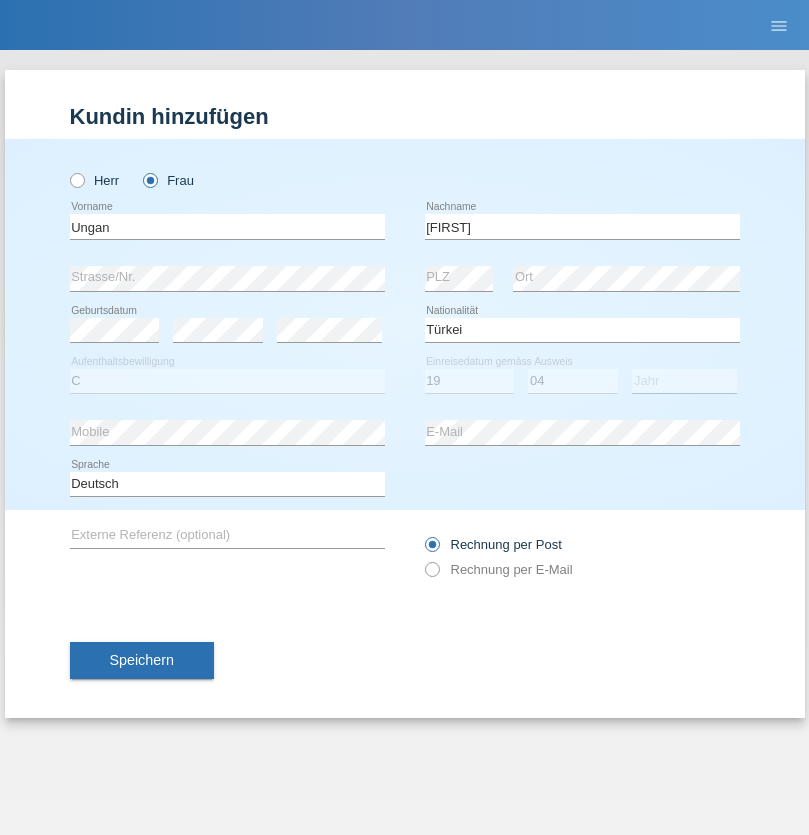 select on "2001" 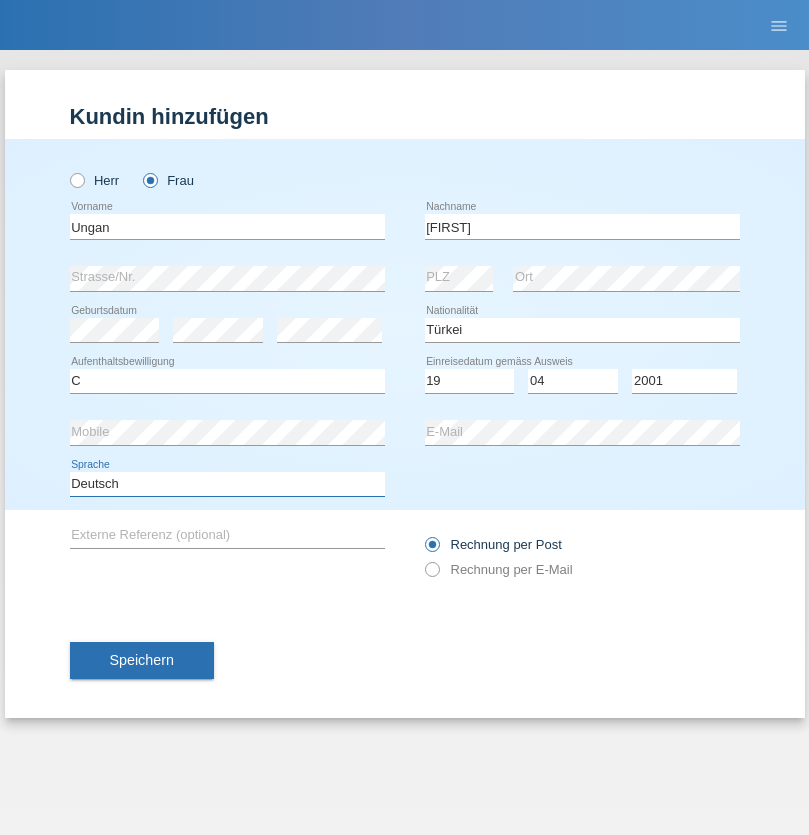 select on "en" 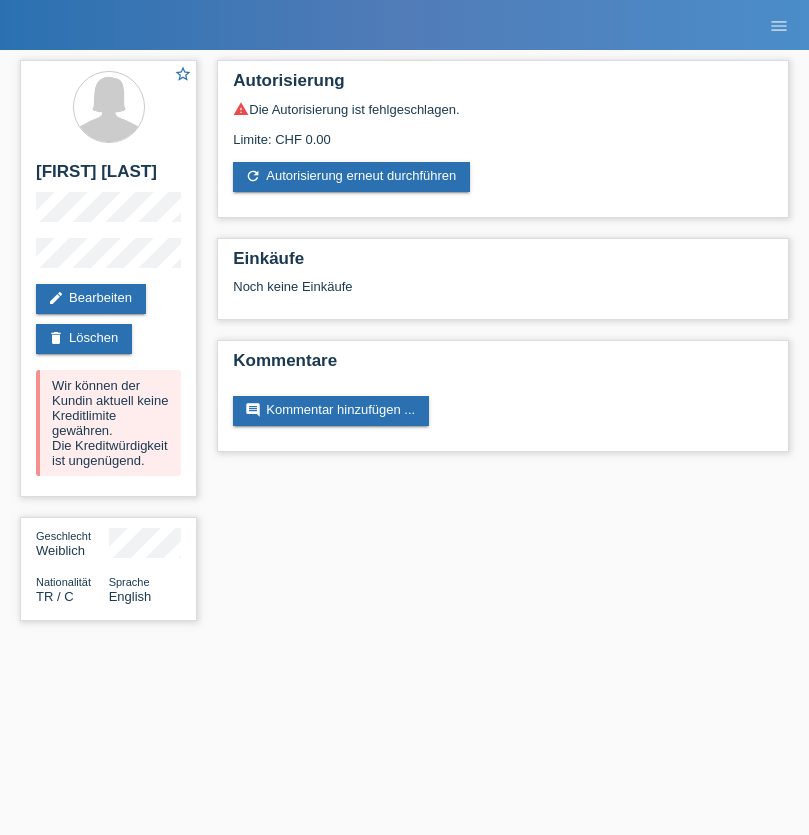 scroll, scrollTop: 0, scrollLeft: 0, axis: both 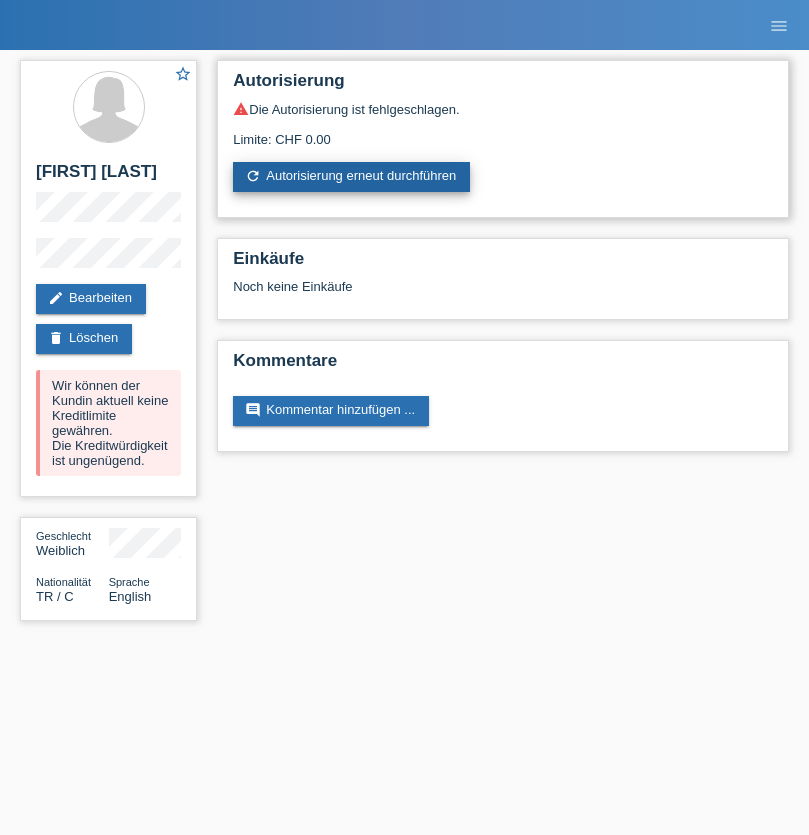 click on "refresh  Autorisierung erneut durchführen" at bounding box center [351, 177] 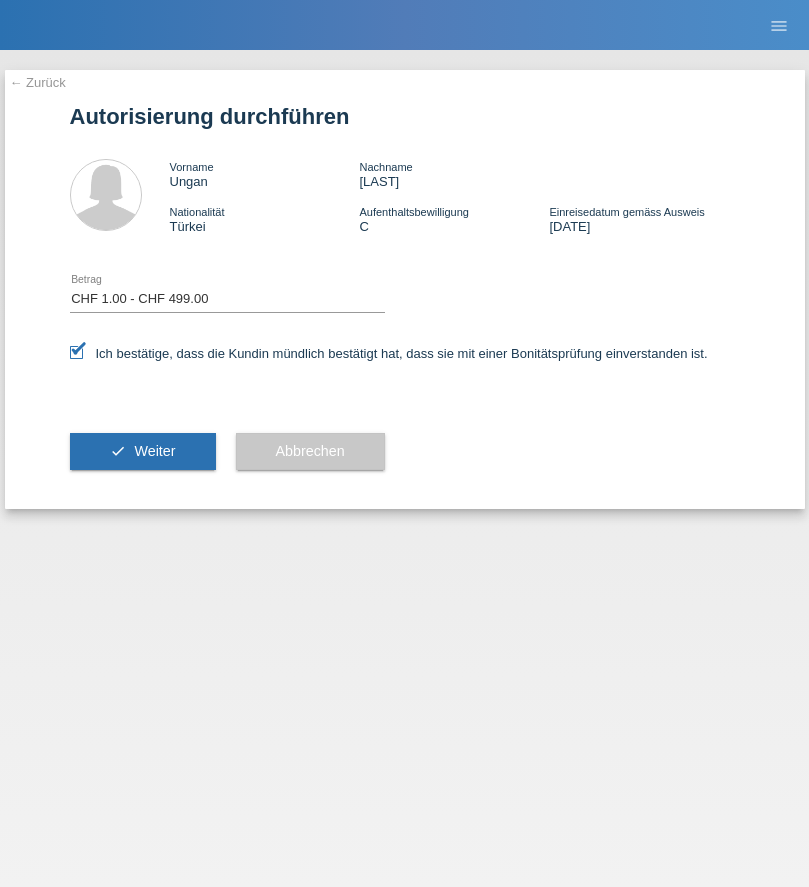select on "1" 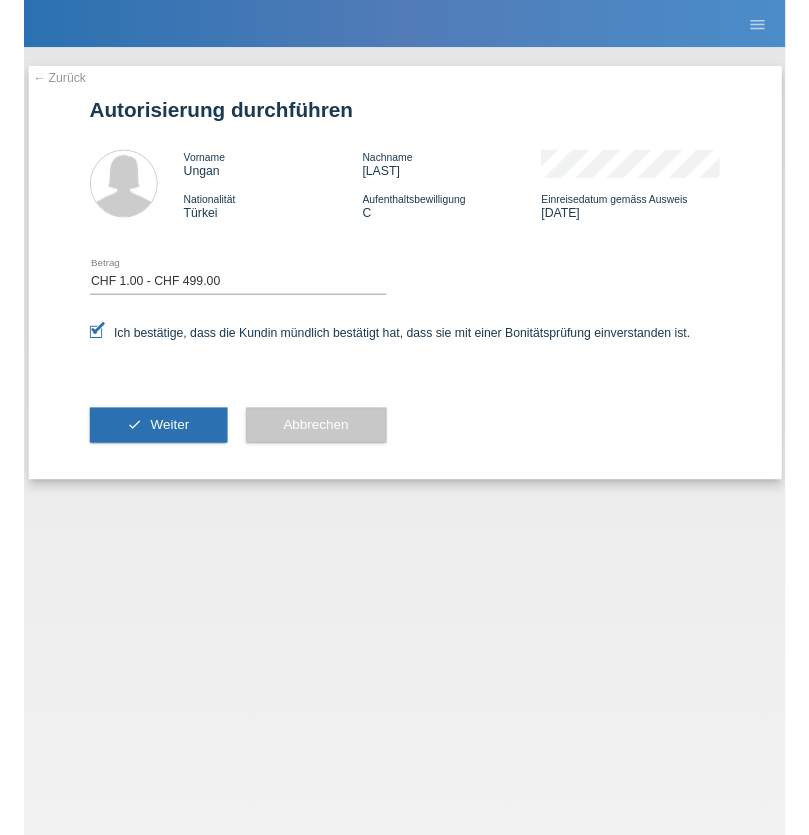 scroll, scrollTop: 0, scrollLeft: 0, axis: both 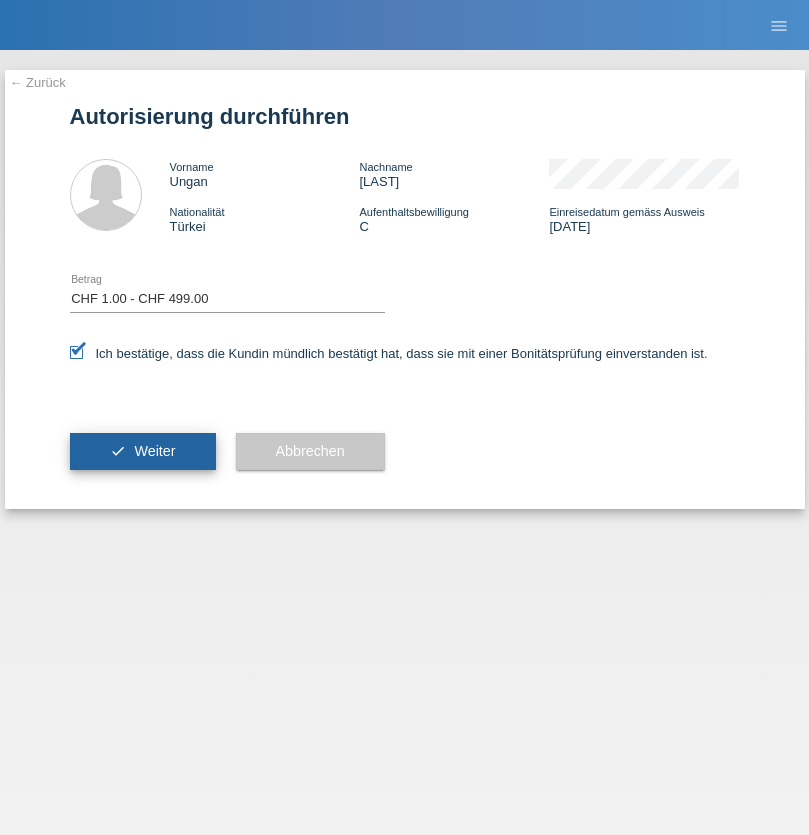 click on "Weiter" at bounding box center (154, 451) 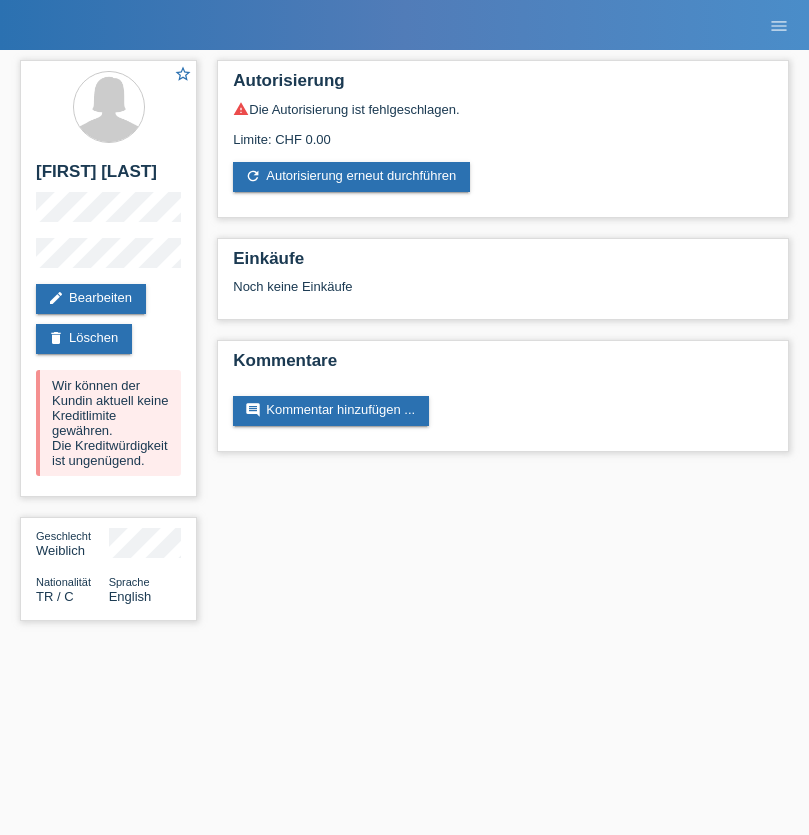 scroll, scrollTop: 0, scrollLeft: 0, axis: both 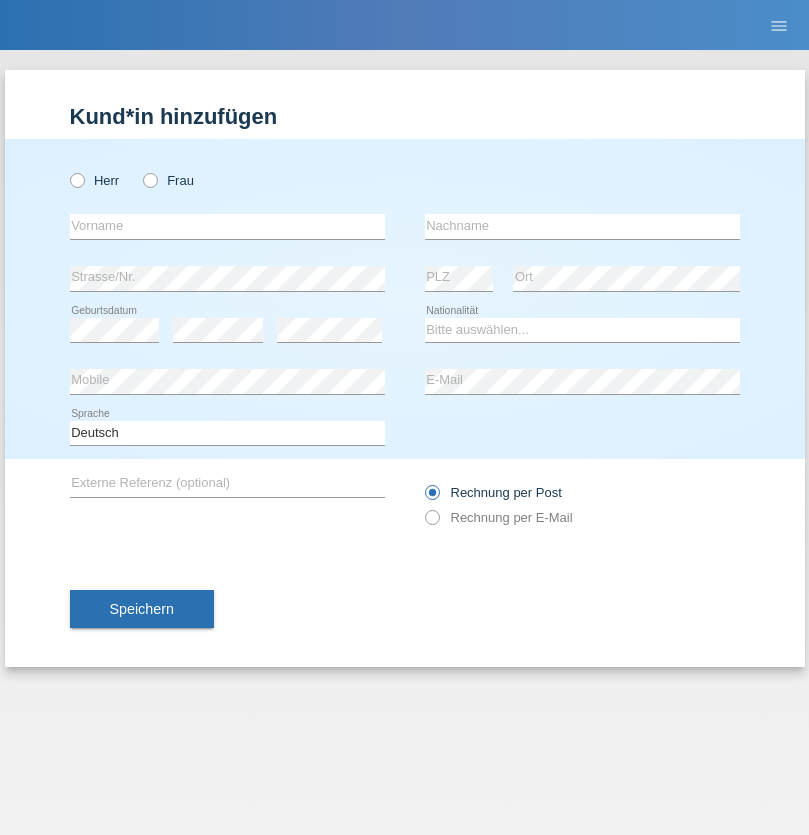radio on "true" 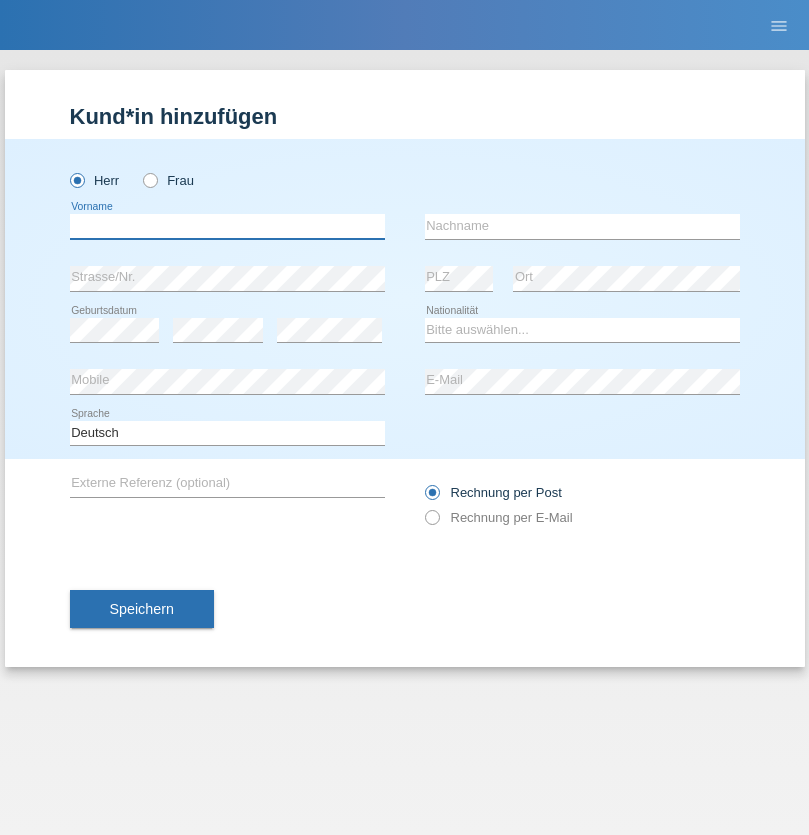 click at bounding box center (227, 226) 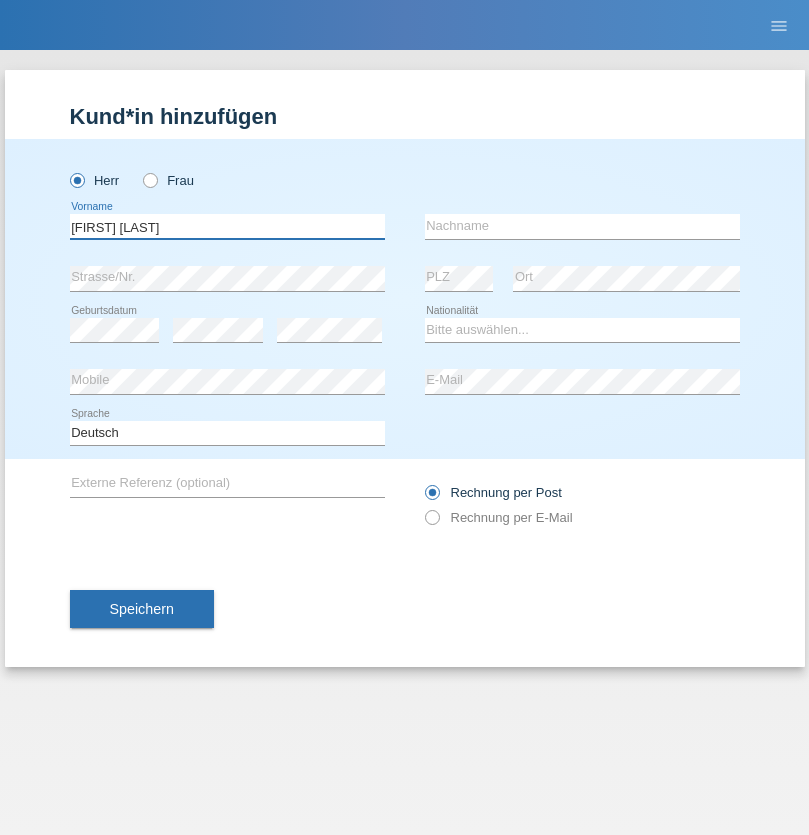 type on "[FIRST] [MIDDLE]" 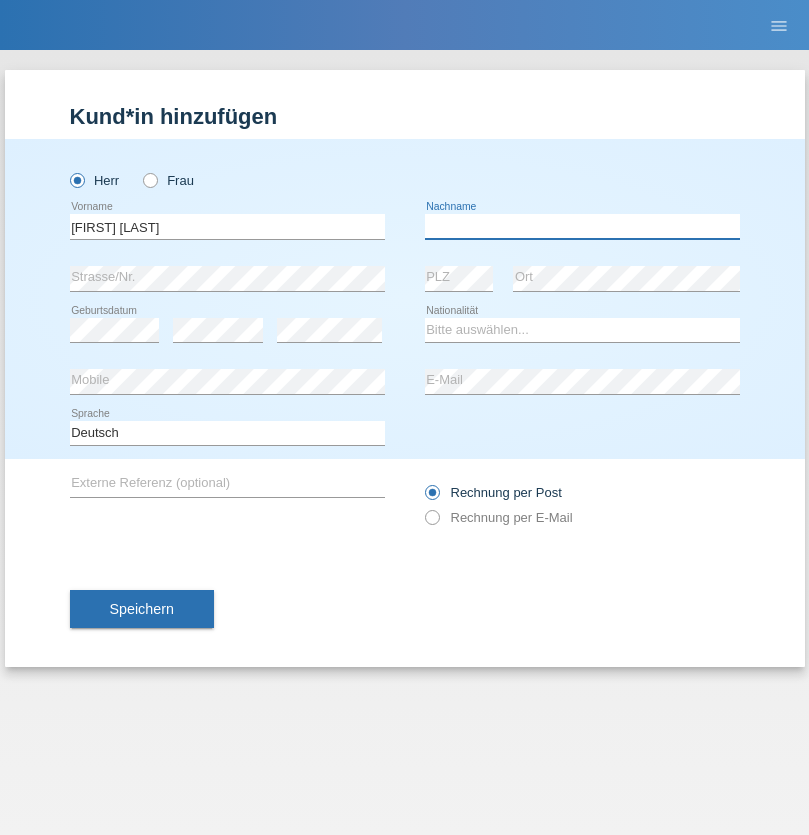 click at bounding box center (582, 226) 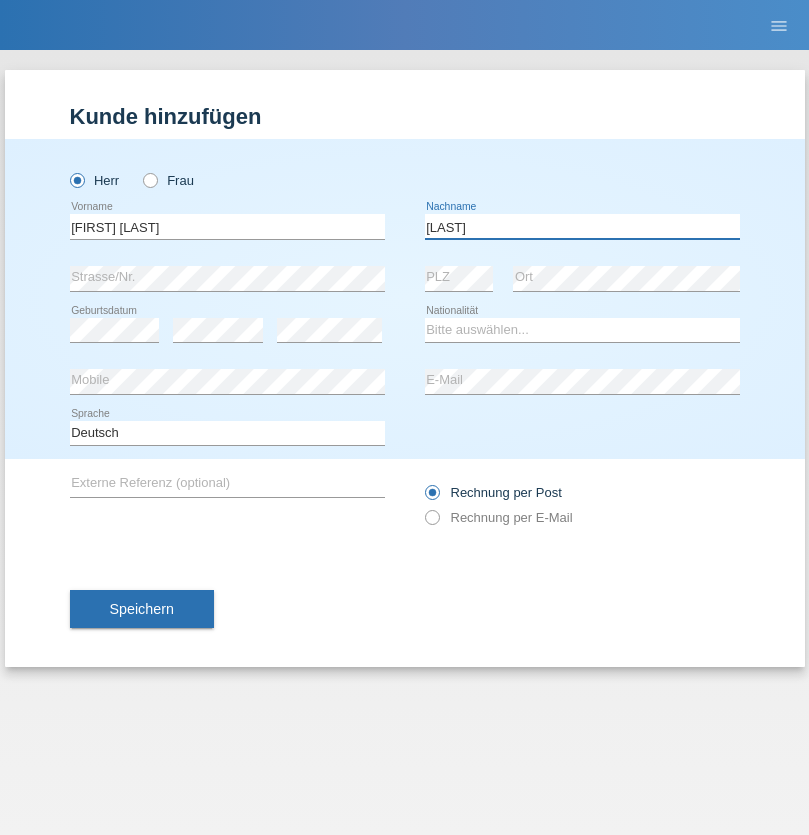 type on "Bayih" 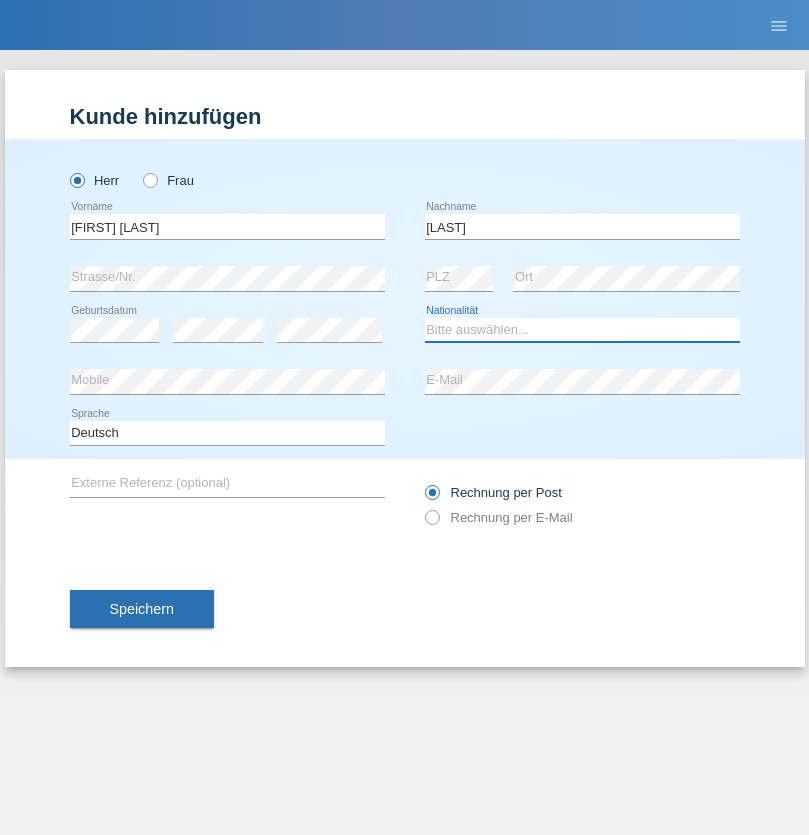 select on "ET" 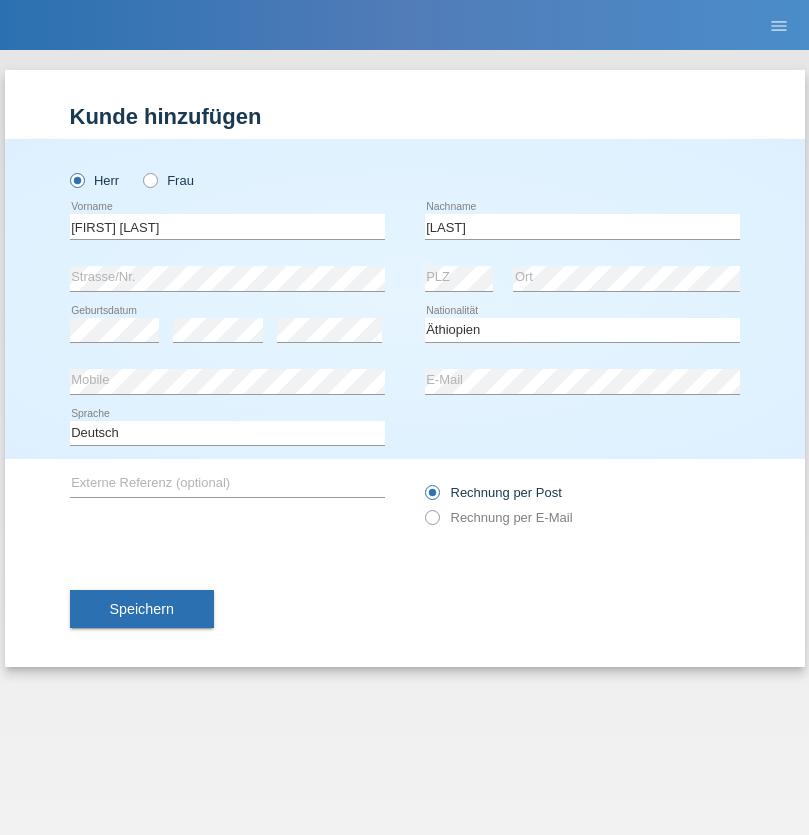 select on "C" 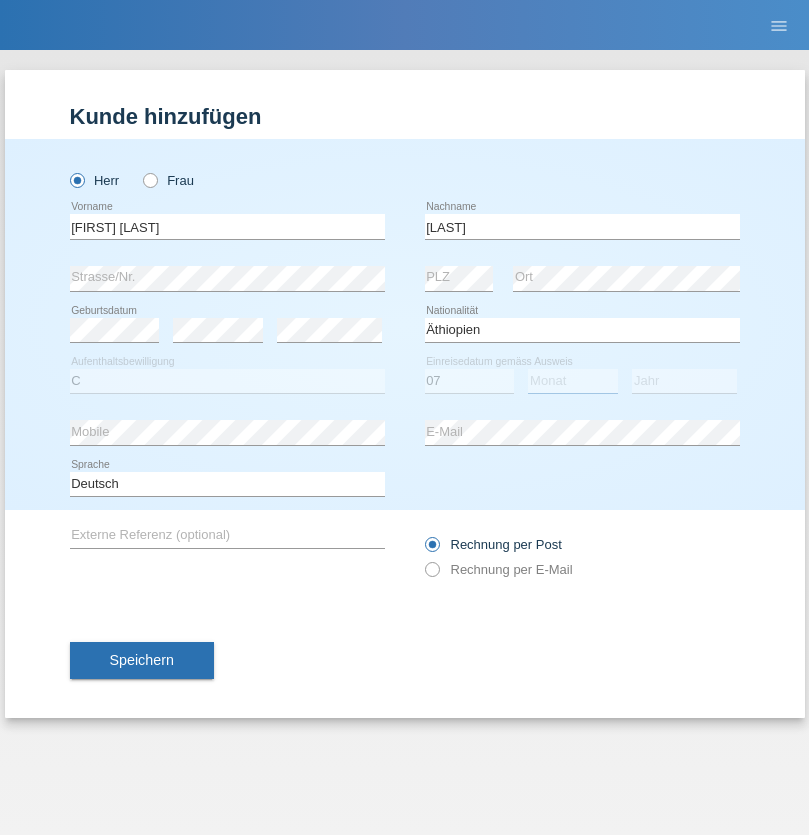 select on "10" 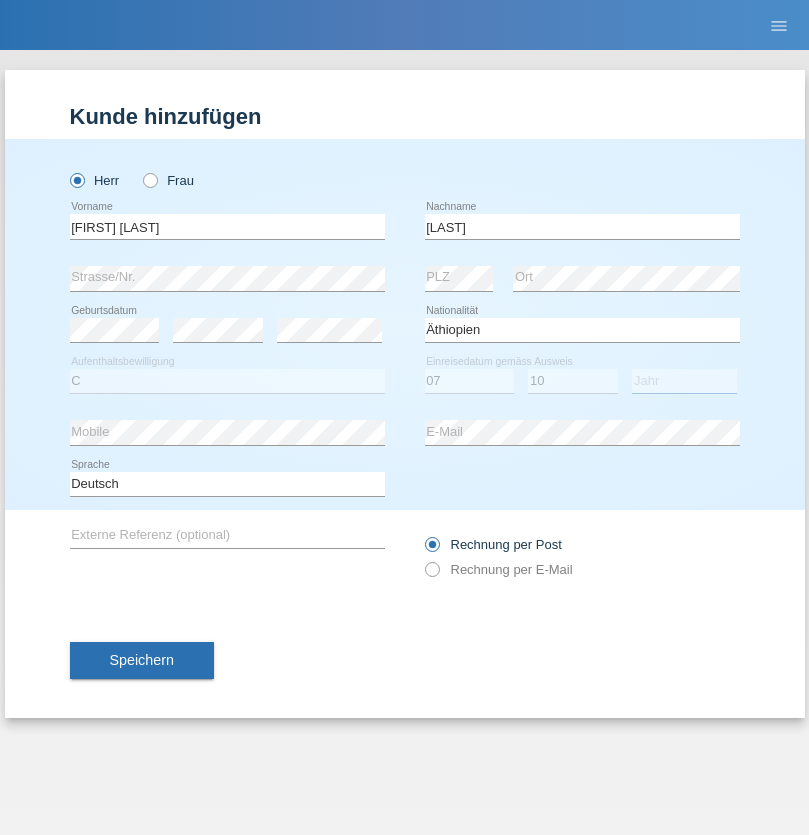 select on "2021" 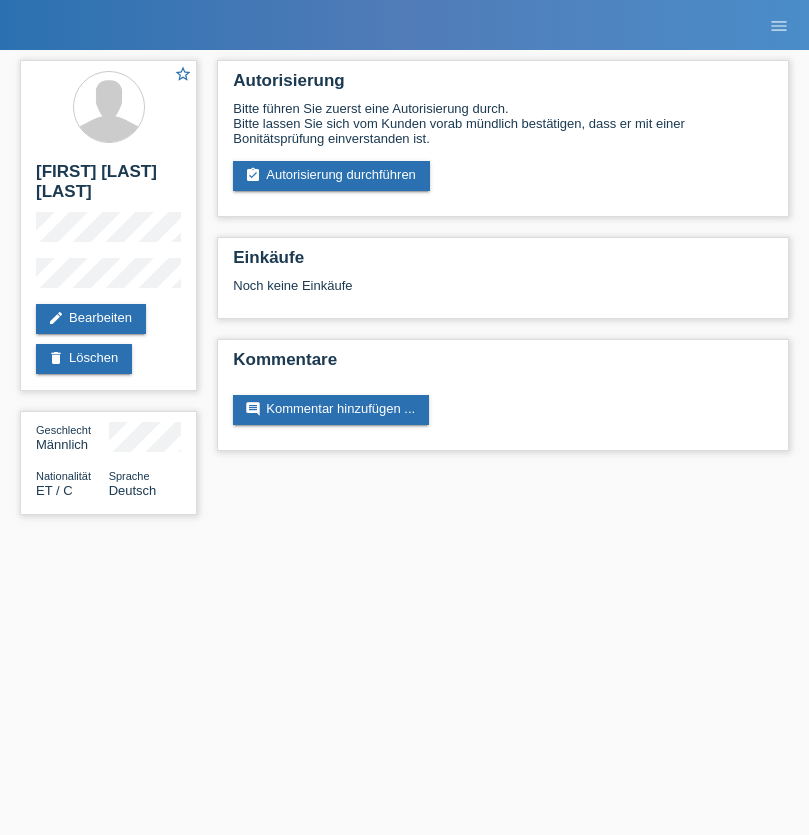 scroll, scrollTop: 0, scrollLeft: 0, axis: both 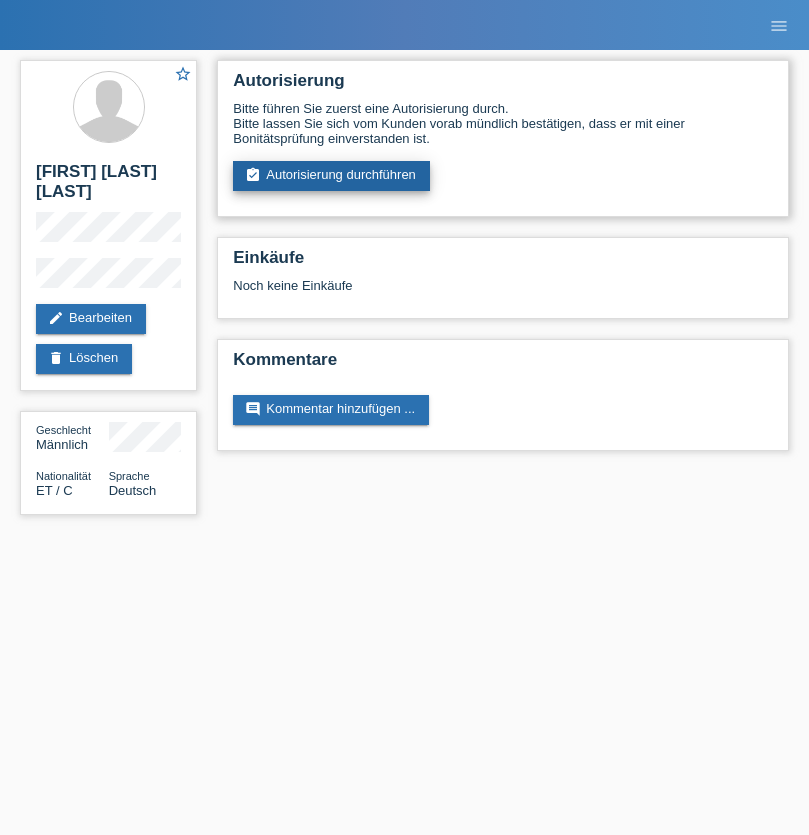 click on "assignment_turned_in  Autorisierung durchführen" at bounding box center [331, 176] 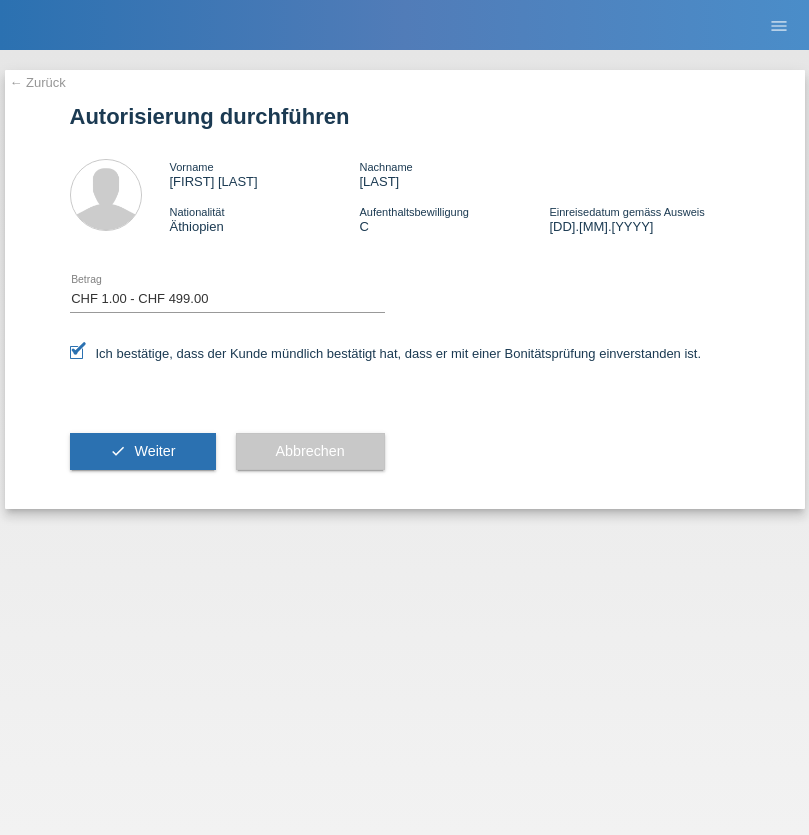 select on "1" 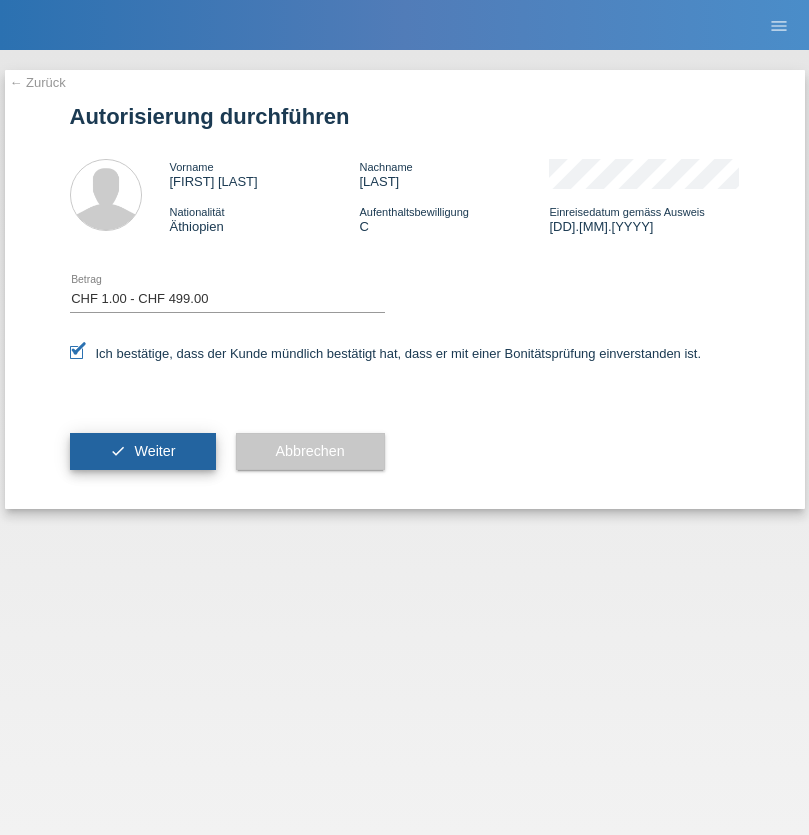 click on "Weiter" at bounding box center [154, 451] 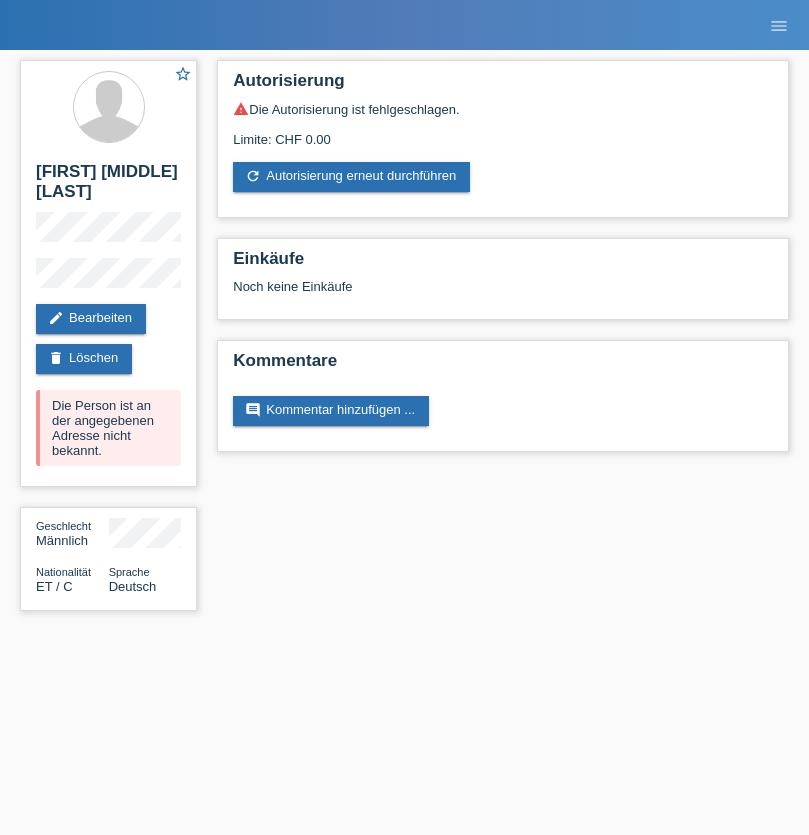 scroll, scrollTop: 0, scrollLeft: 0, axis: both 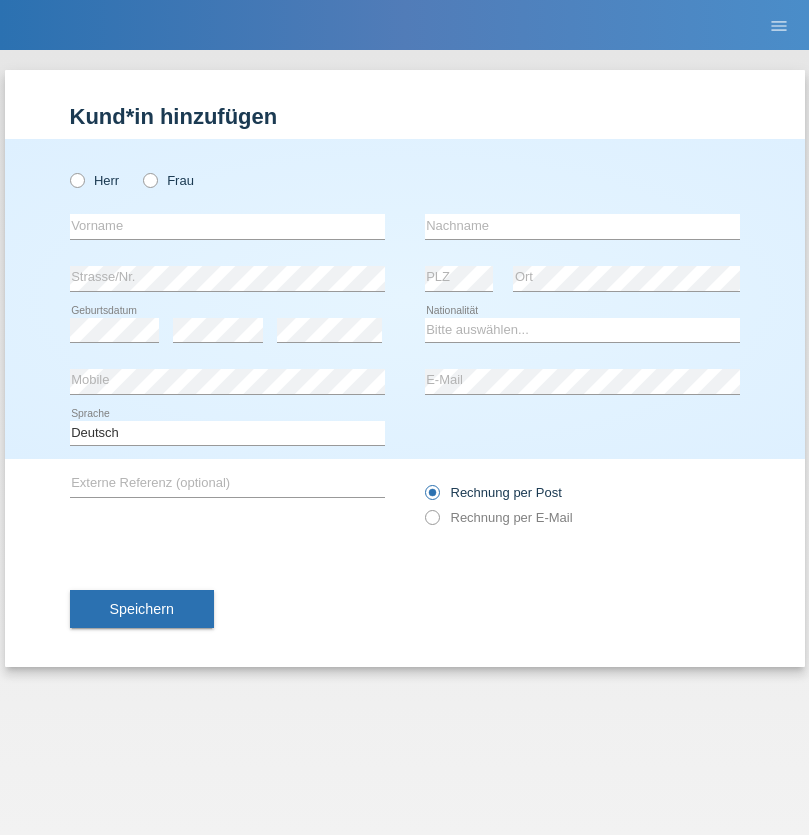 radio on "true" 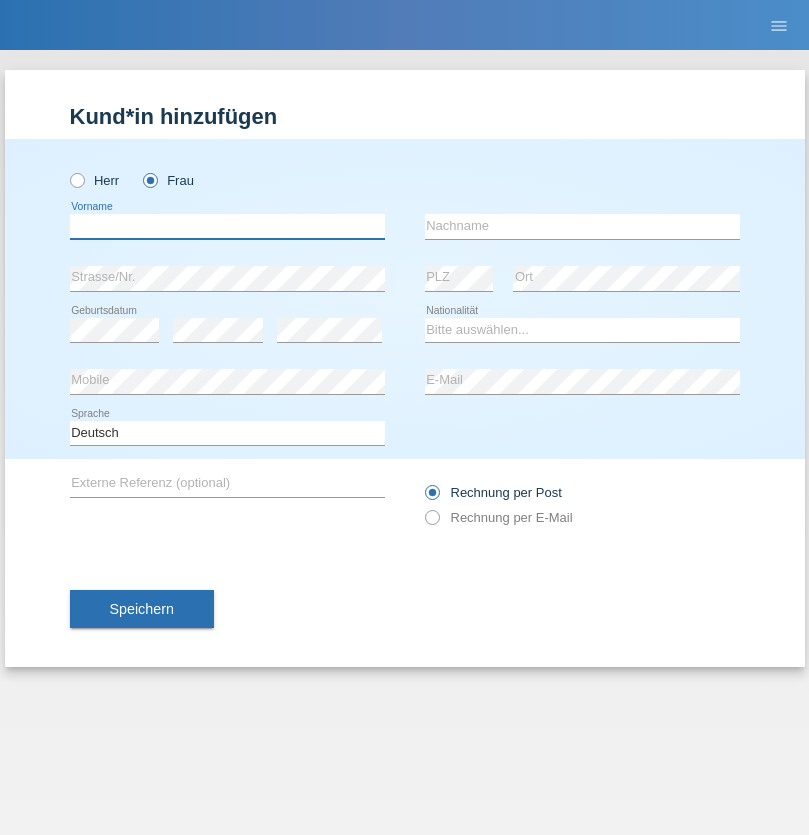 click at bounding box center (227, 226) 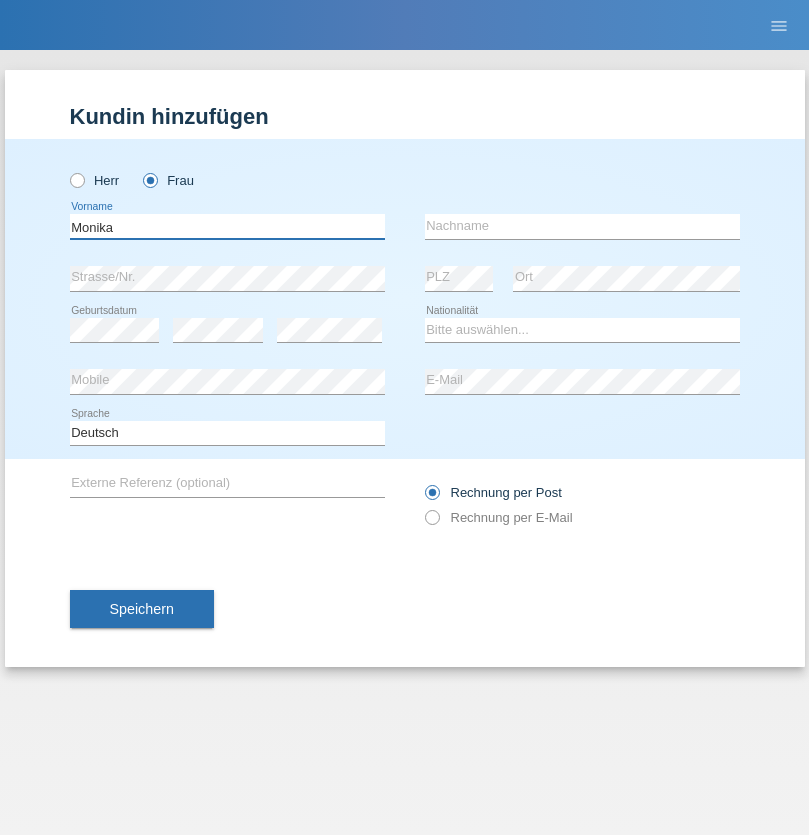 type on "Monika" 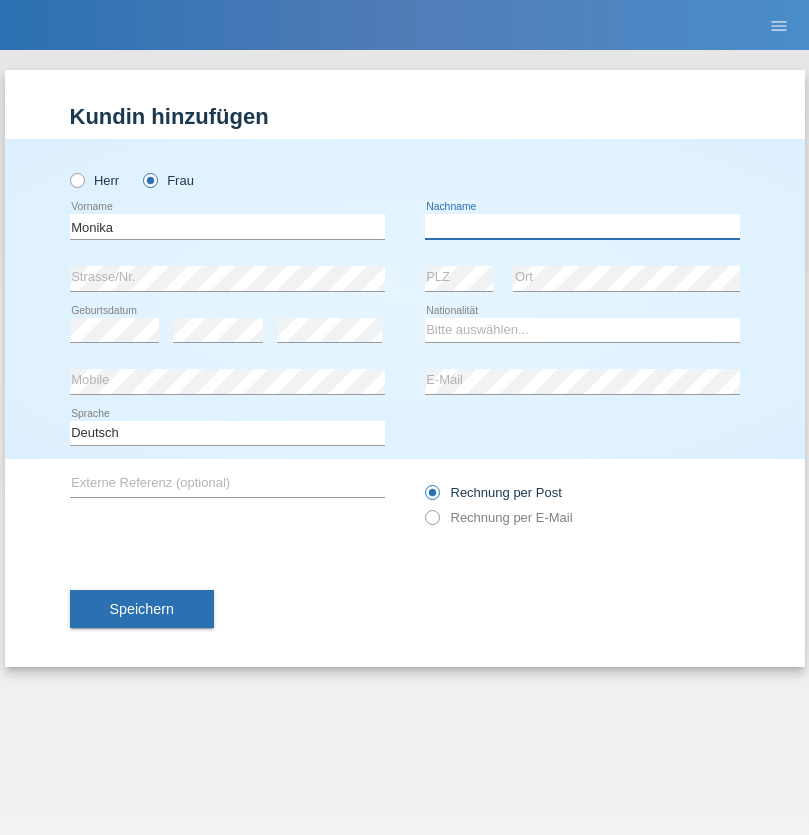 click at bounding box center [582, 226] 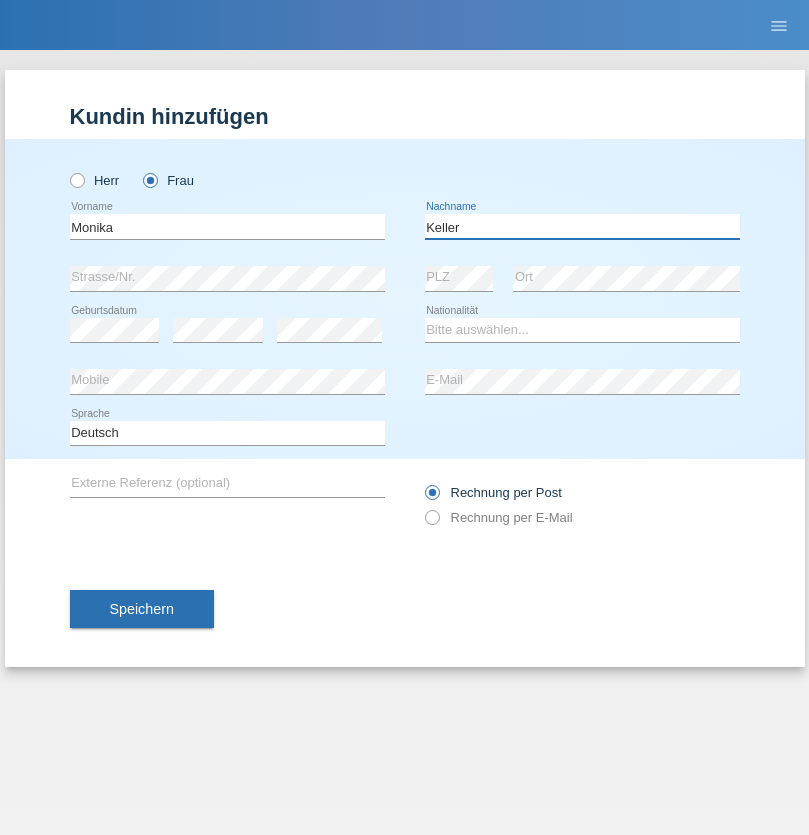 type on "Keller" 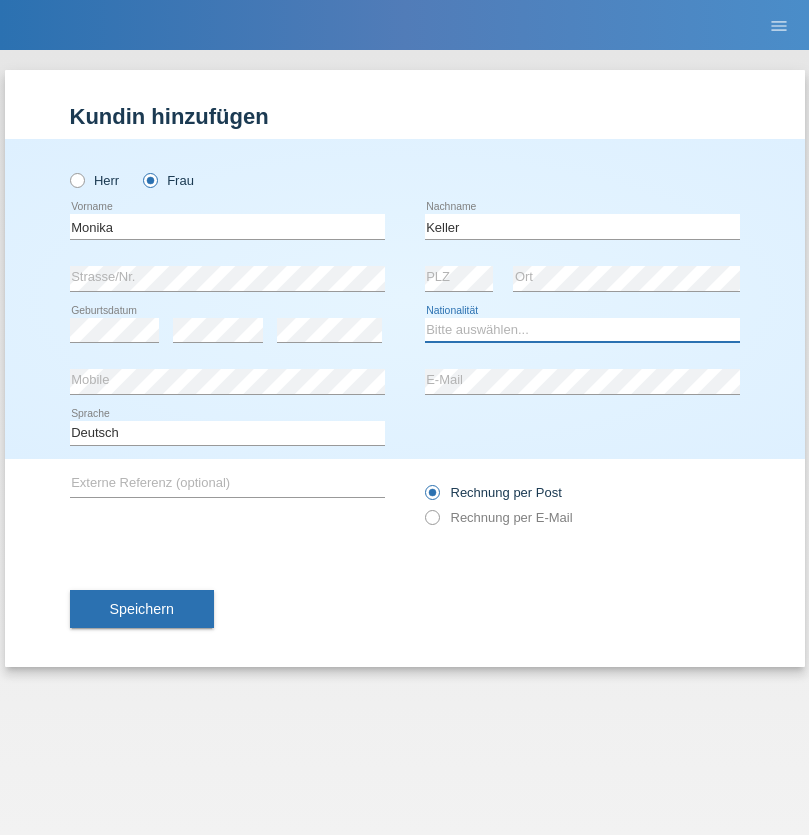 select on "CH" 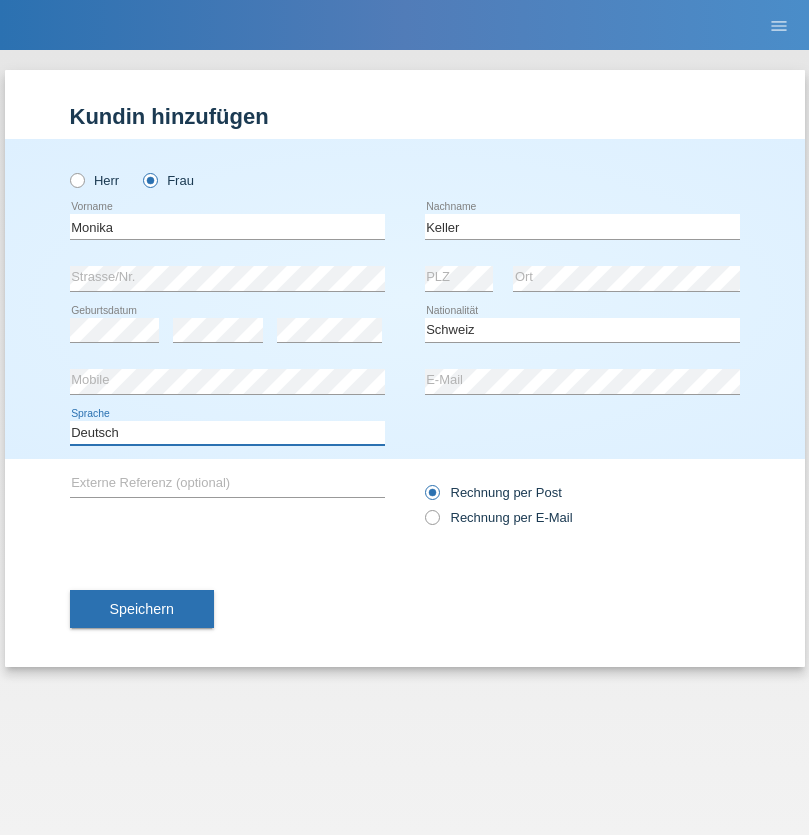 select on "en" 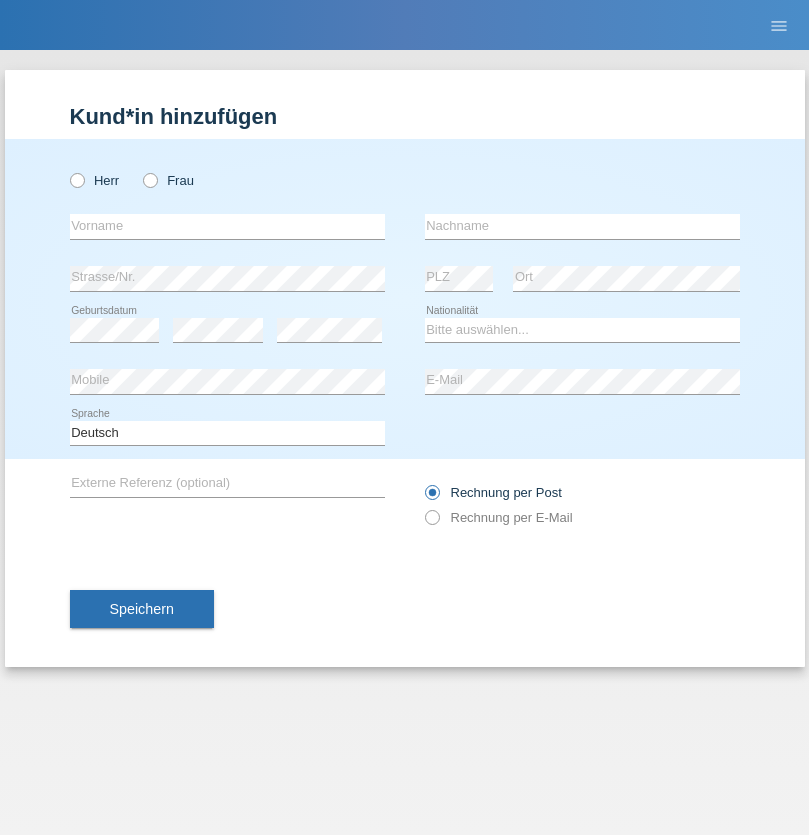 scroll, scrollTop: 0, scrollLeft: 0, axis: both 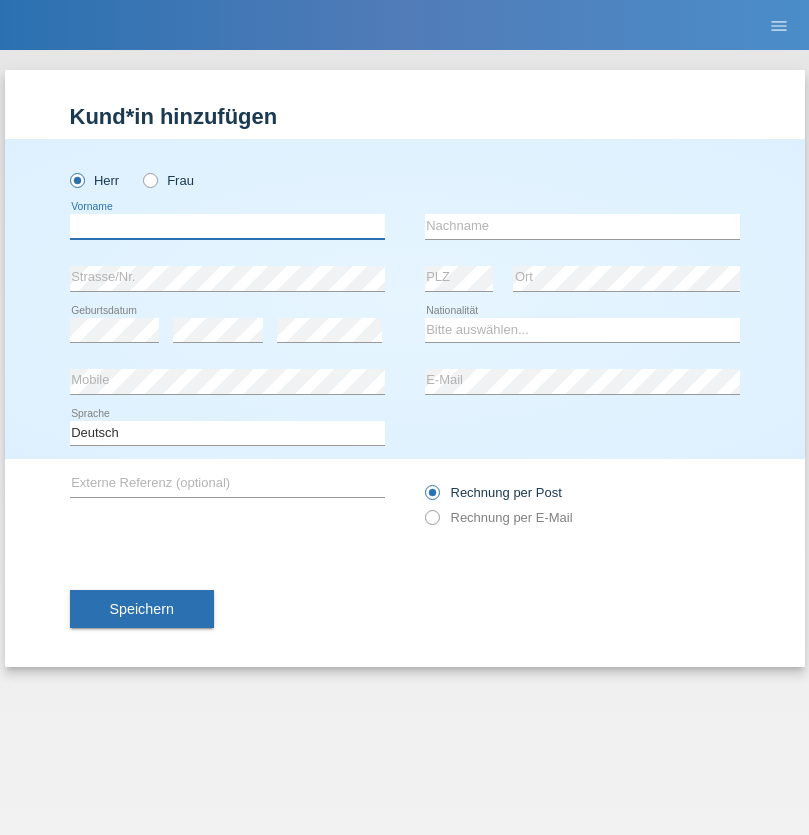click at bounding box center (227, 226) 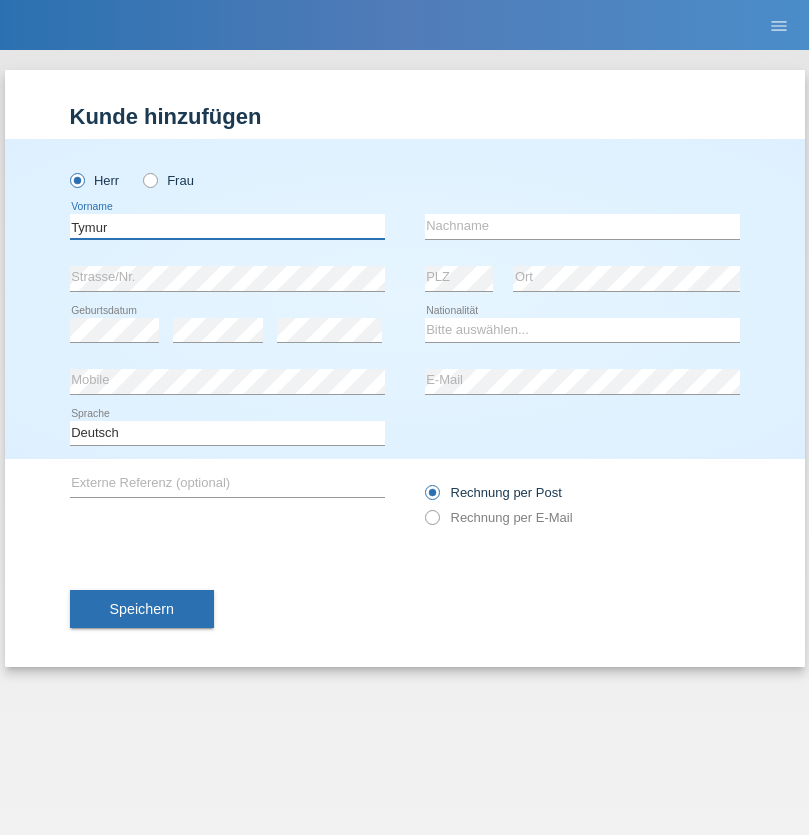 type on "Tymur" 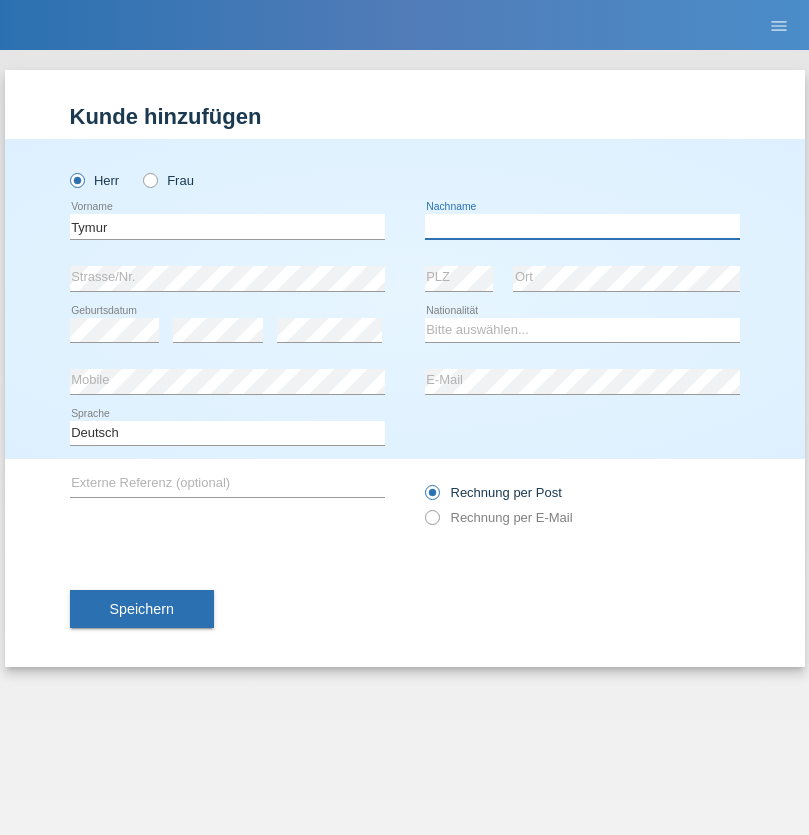click at bounding box center (582, 226) 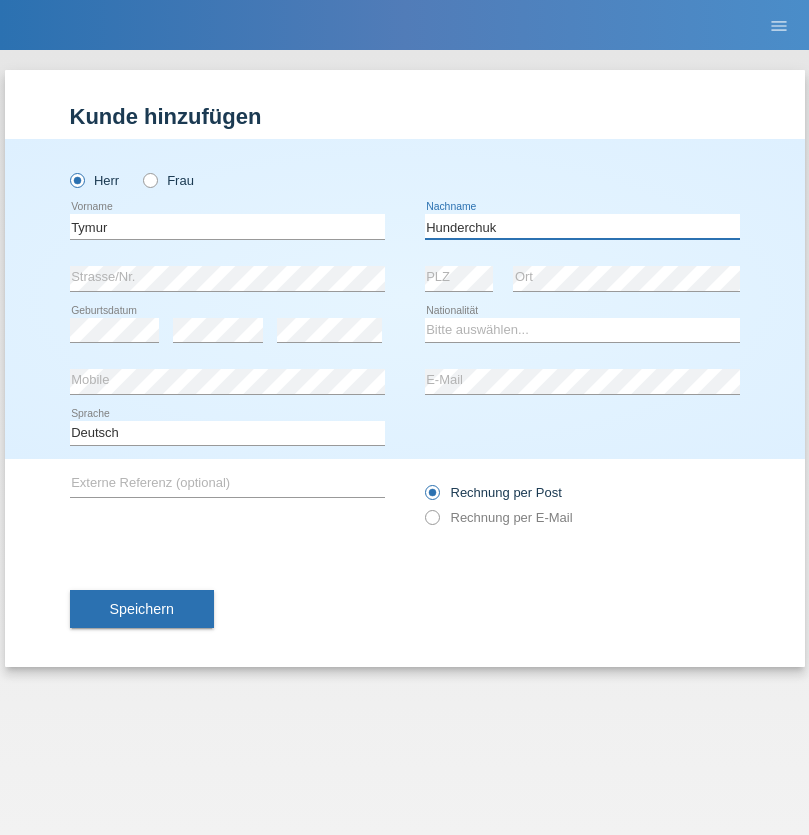 type on "Hunderchuk" 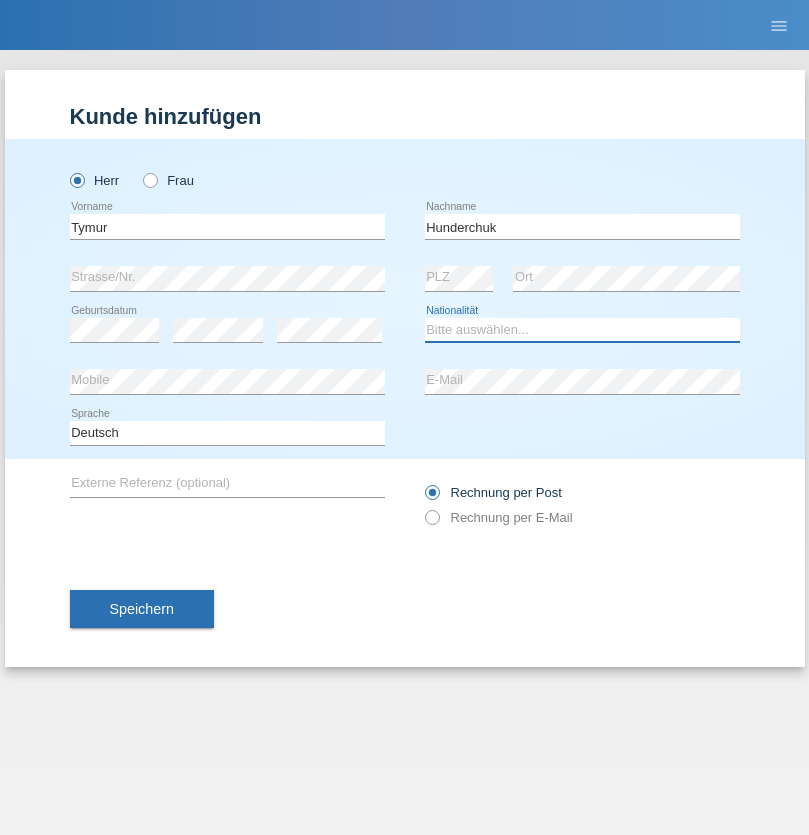select on "UA" 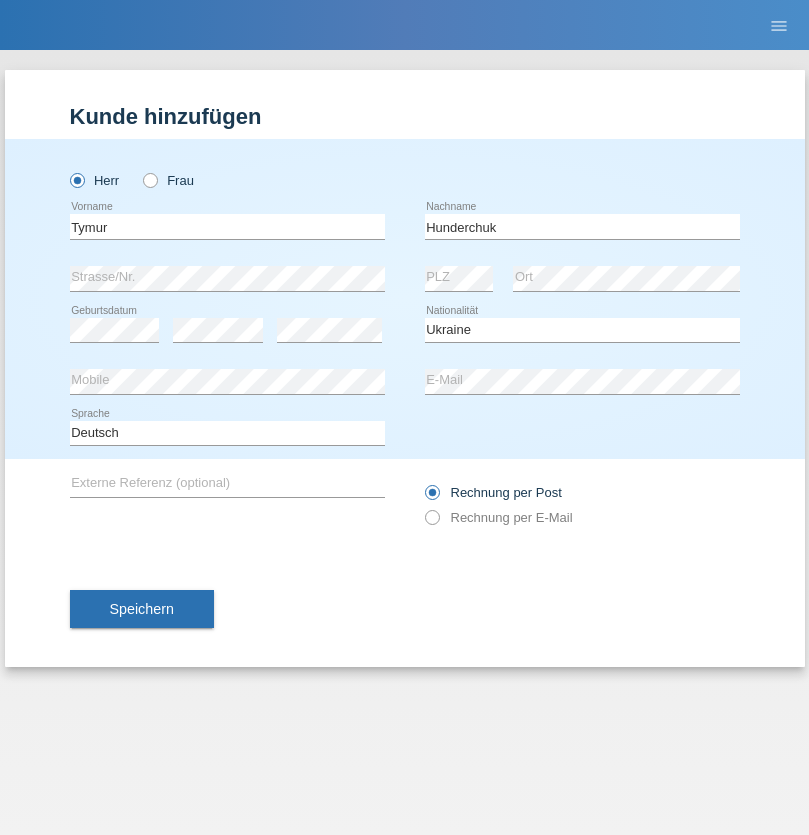 select on "C" 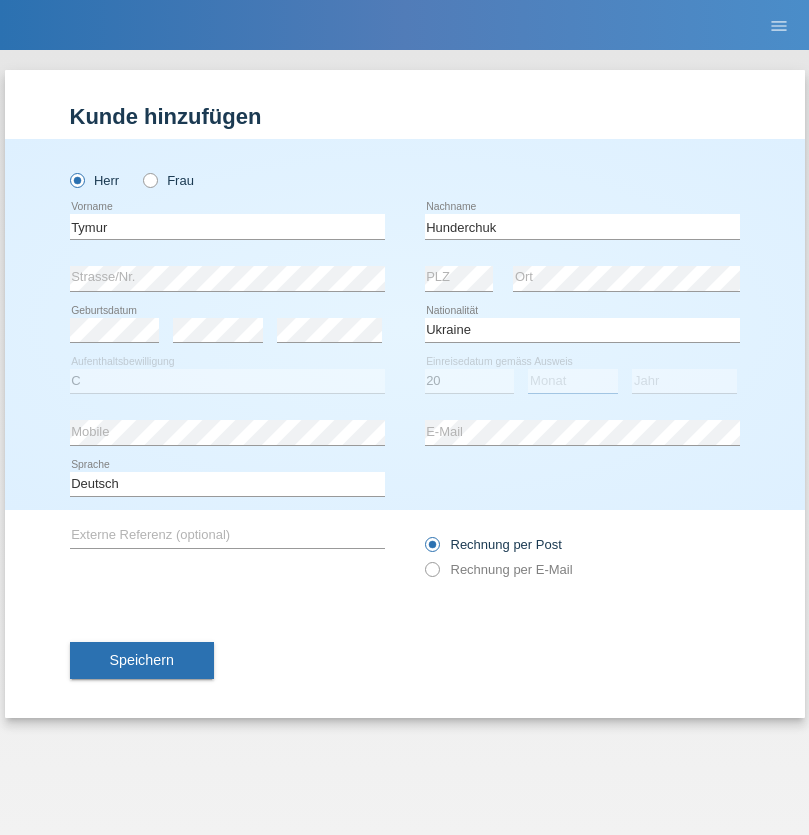 select on "08" 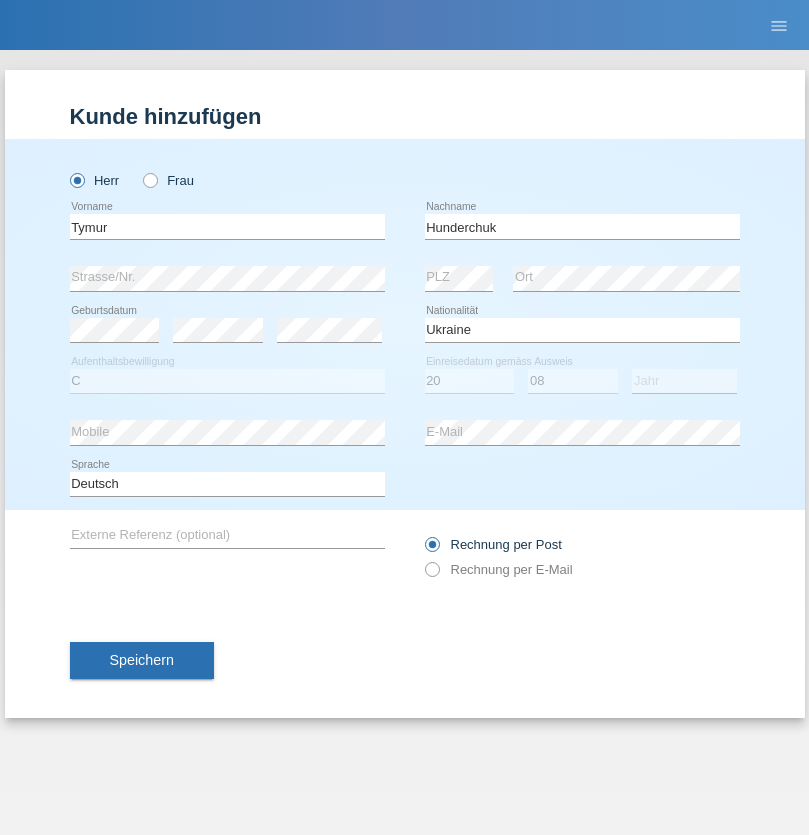 select on "2021" 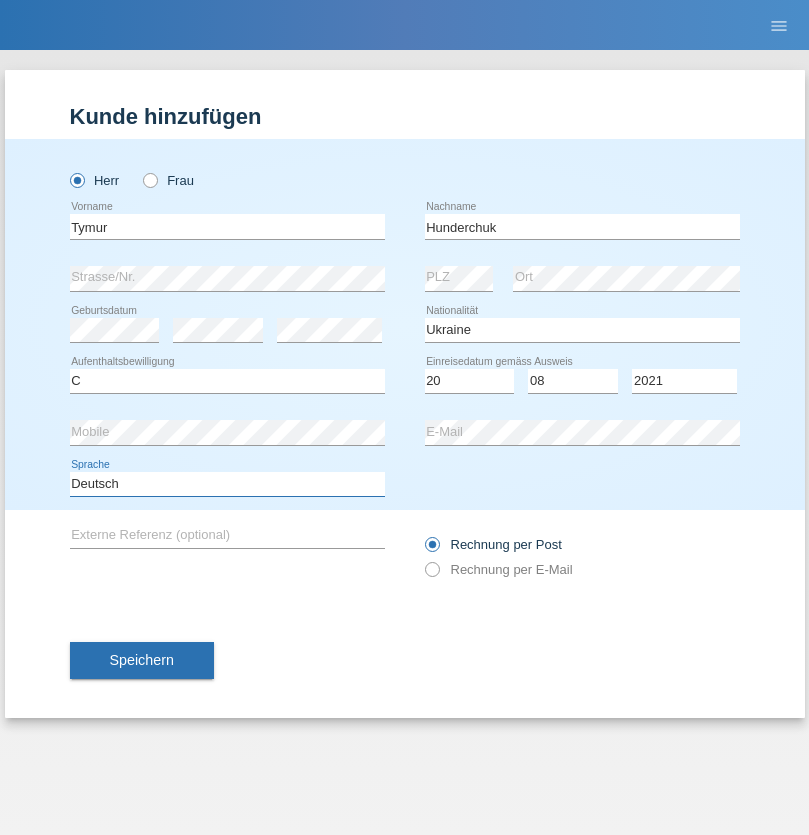 select on "en" 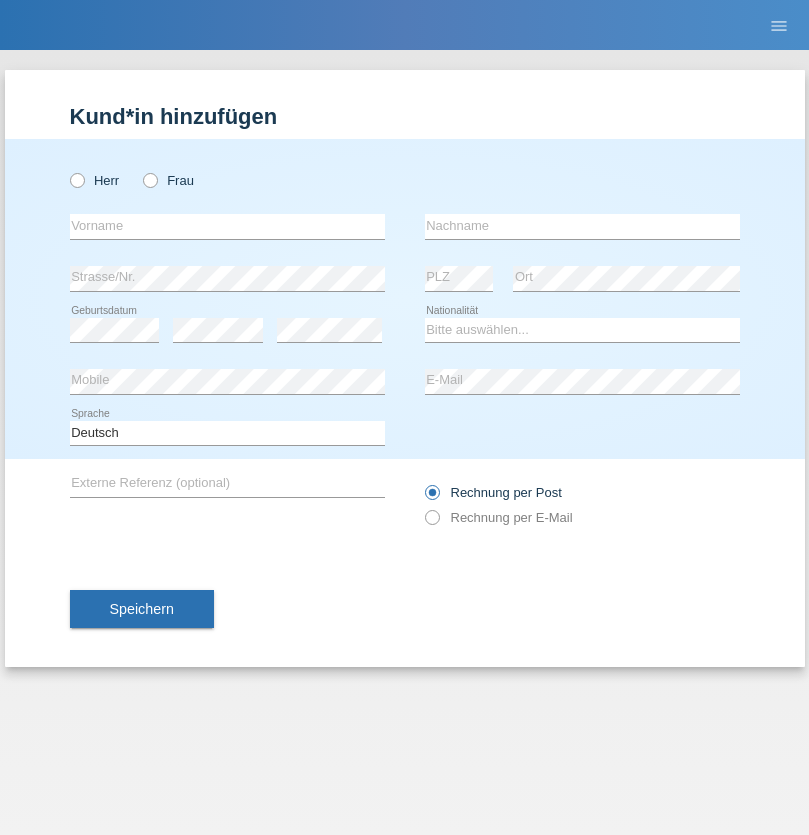 scroll, scrollTop: 0, scrollLeft: 0, axis: both 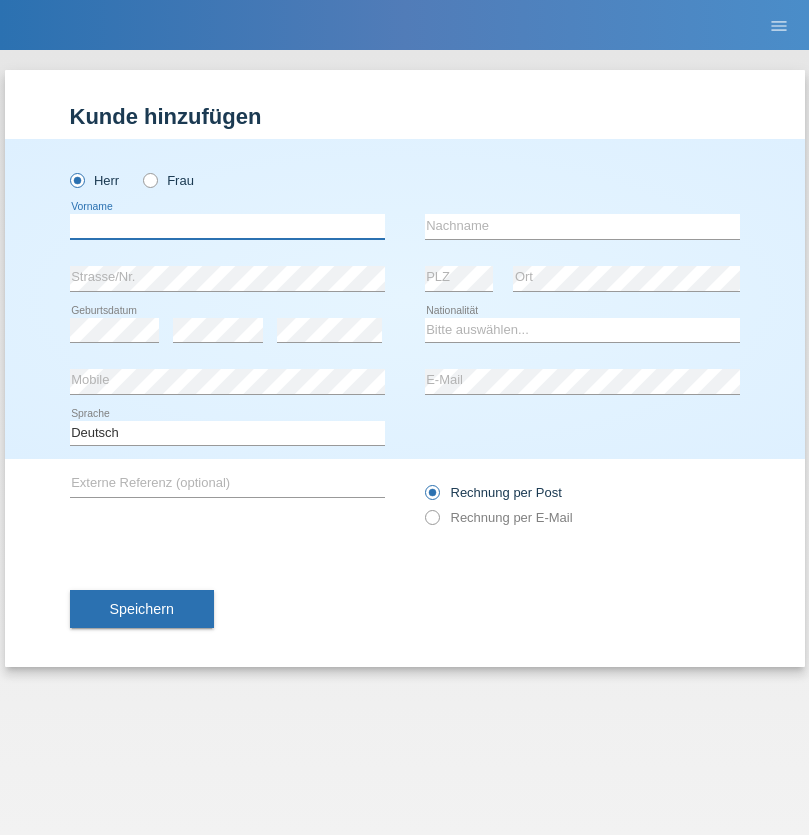 click at bounding box center (227, 226) 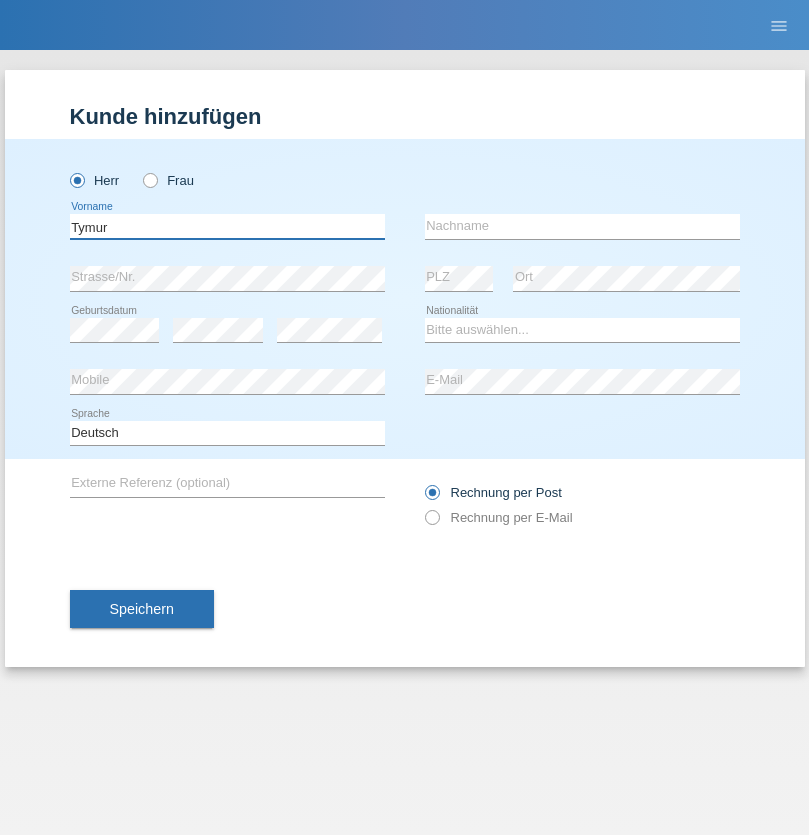 type on "Tymur" 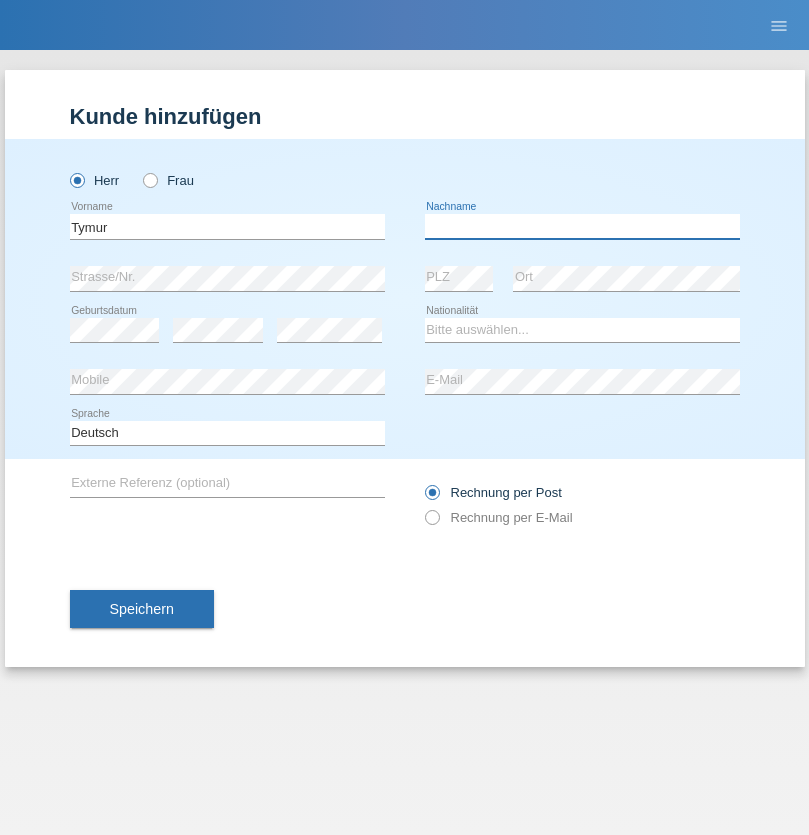 click at bounding box center (582, 226) 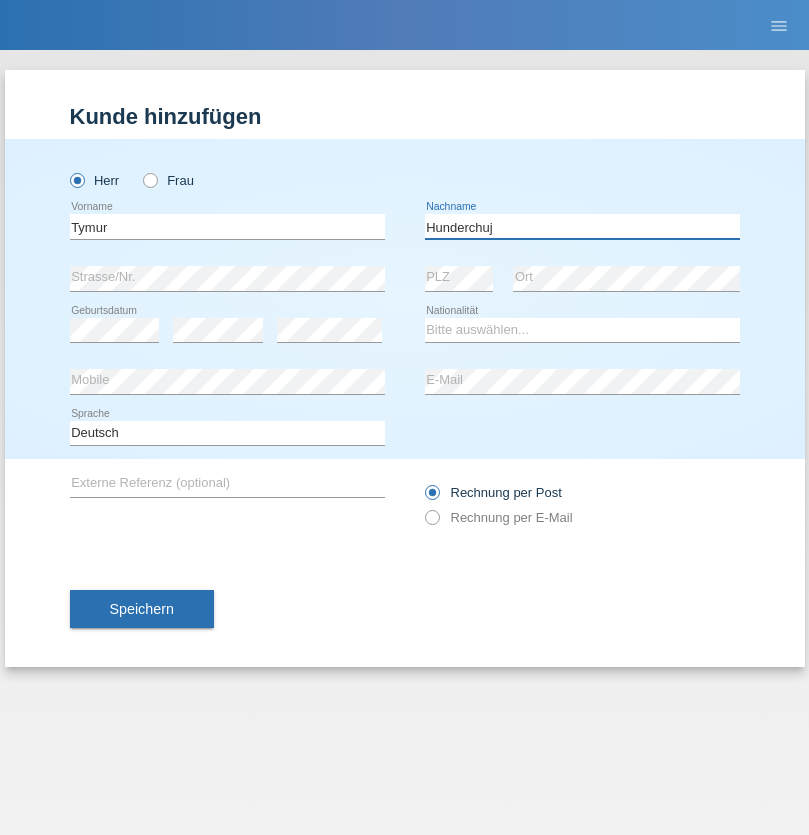 type on "Hunderchuj" 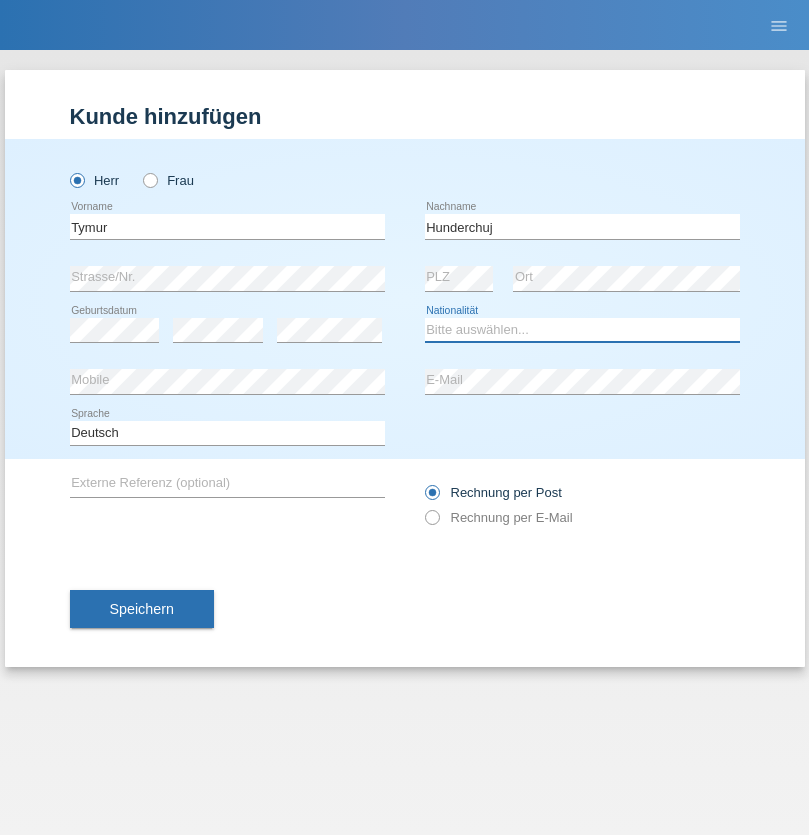select on "UA" 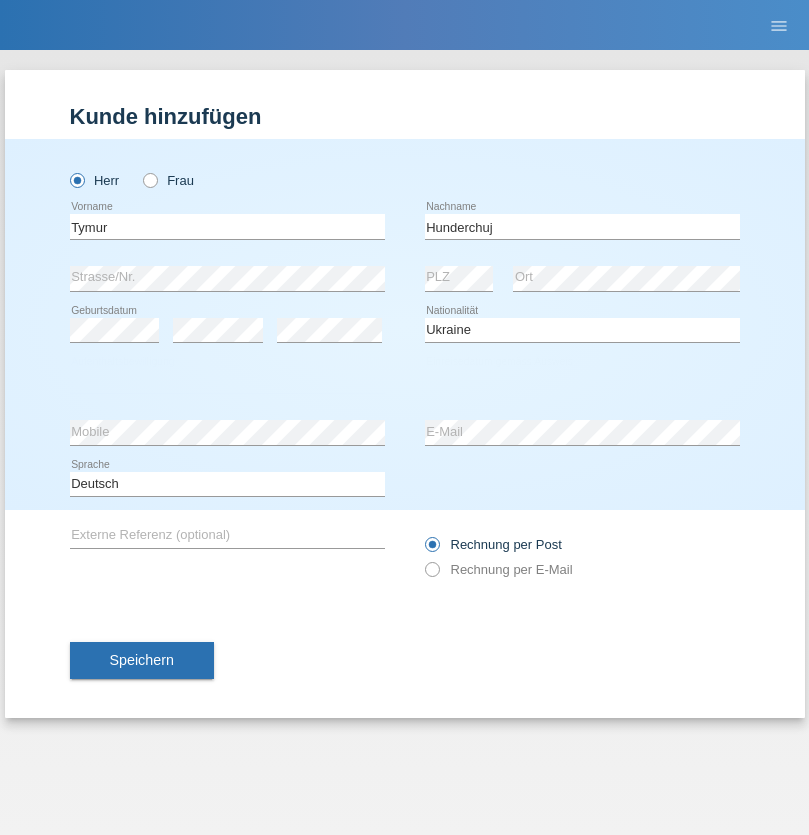 select on "C" 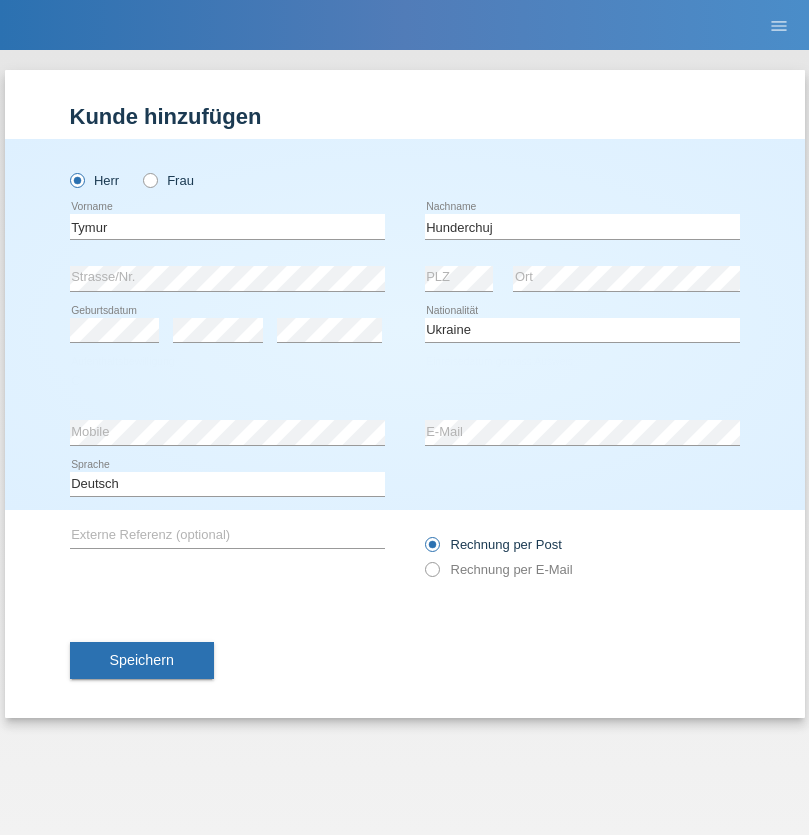 select on "20" 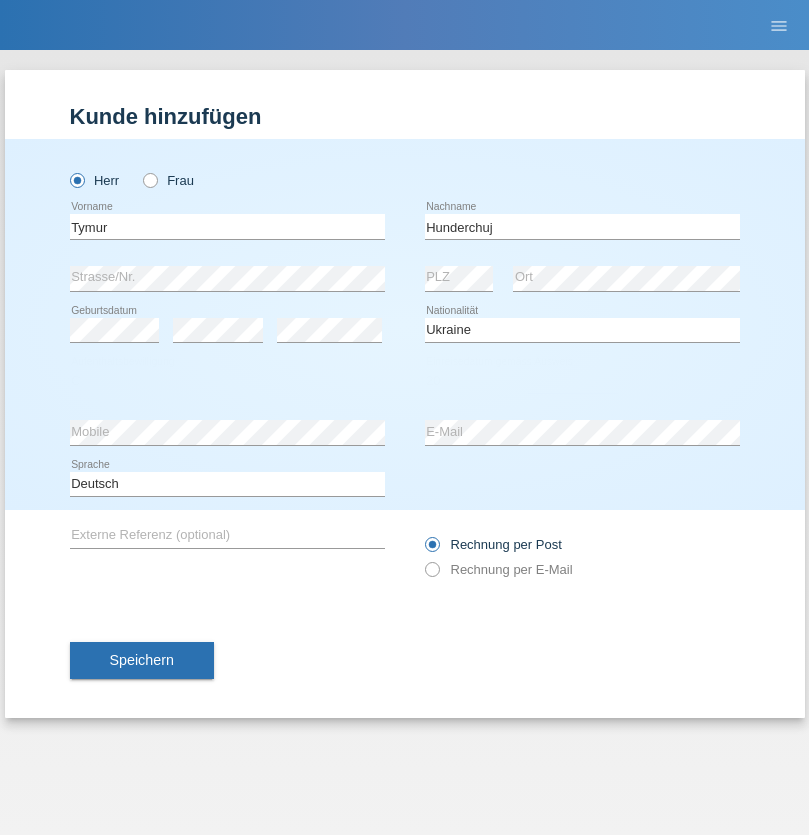 select on "08" 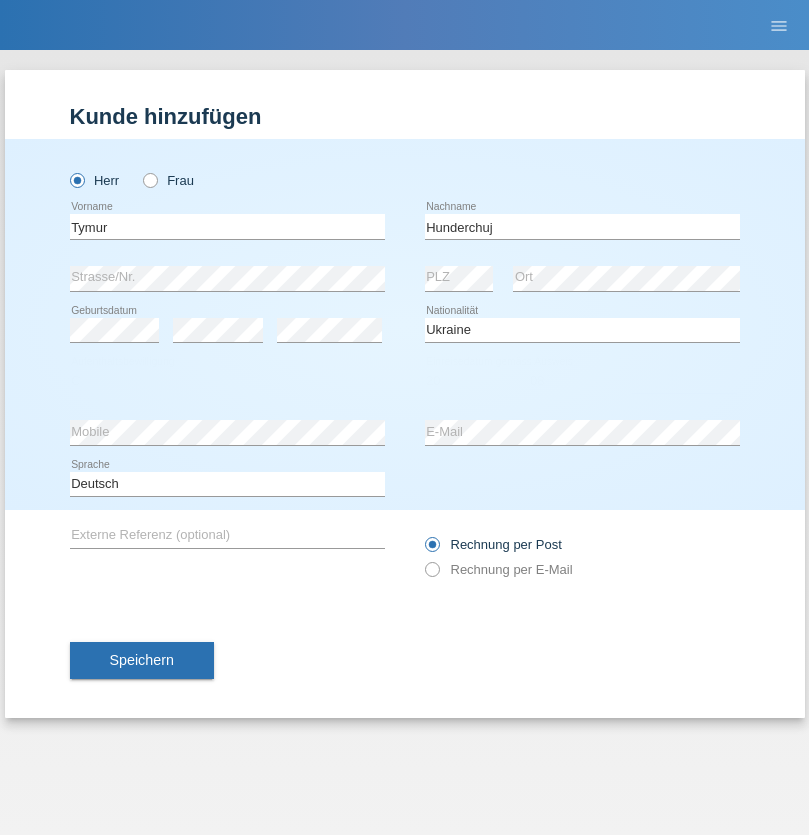 select on "2021" 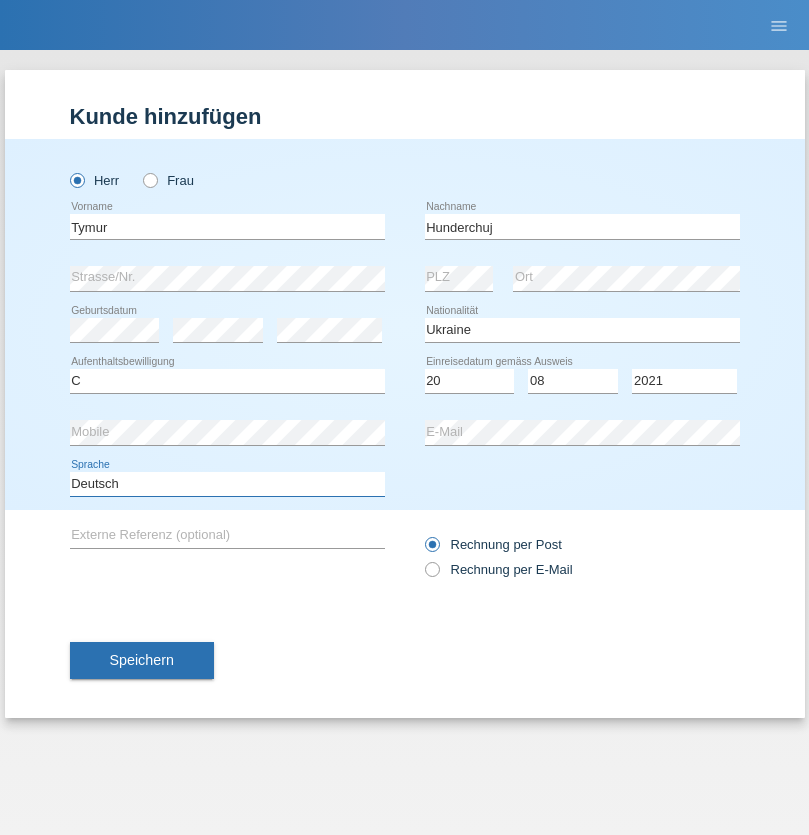 select on "en" 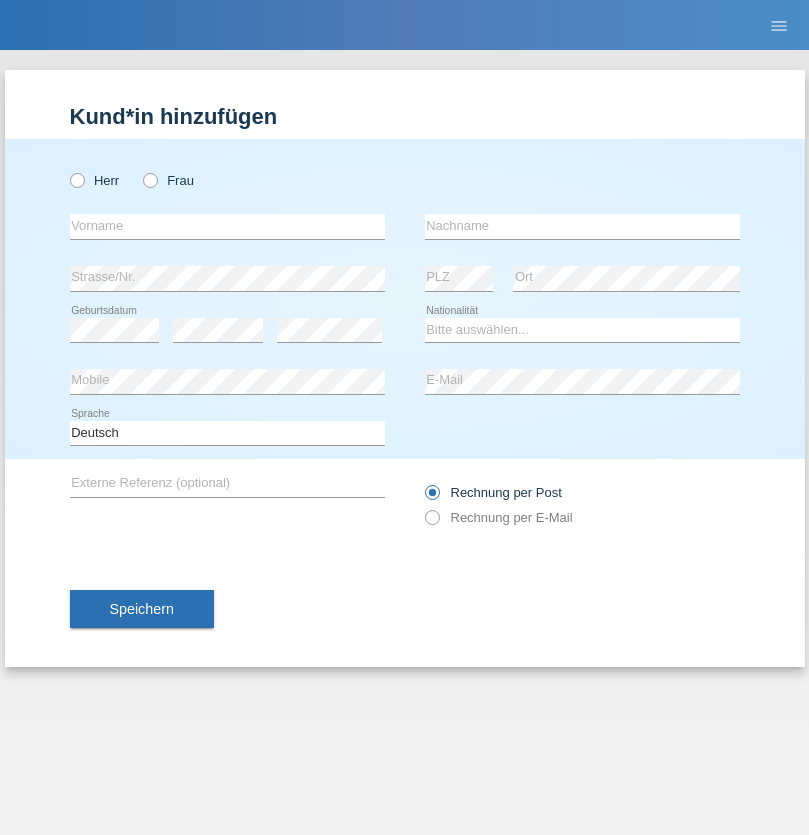 scroll, scrollTop: 0, scrollLeft: 0, axis: both 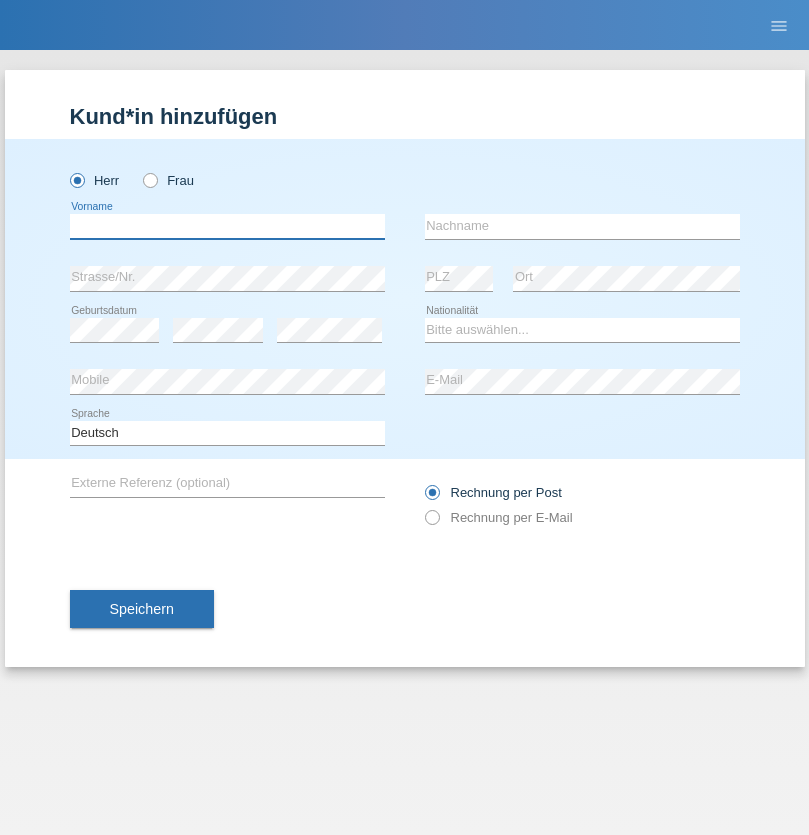 click at bounding box center [227, 226] 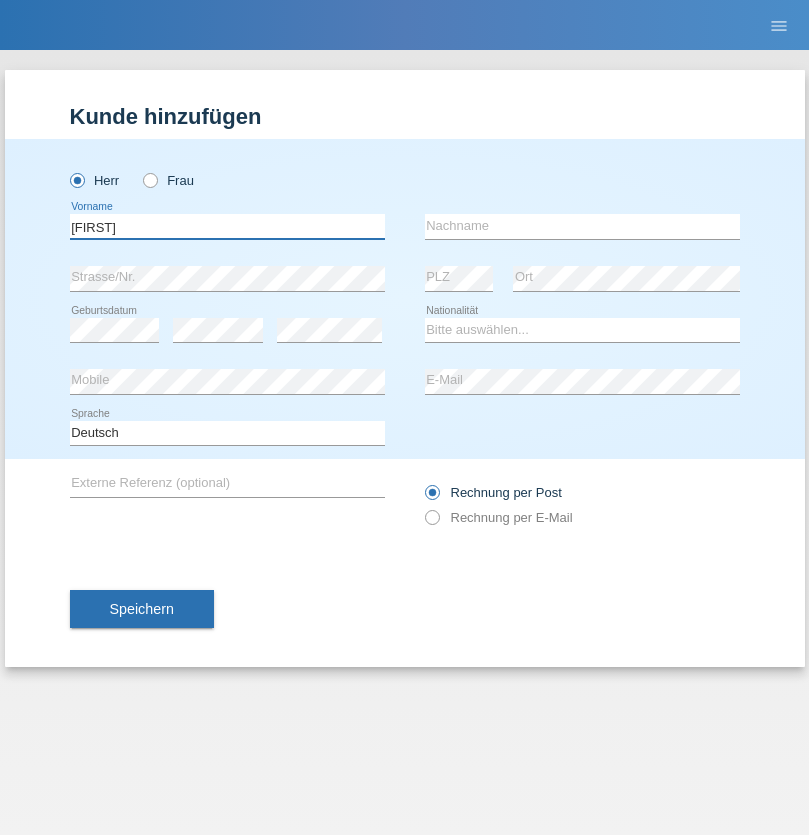 type on "Dominik" 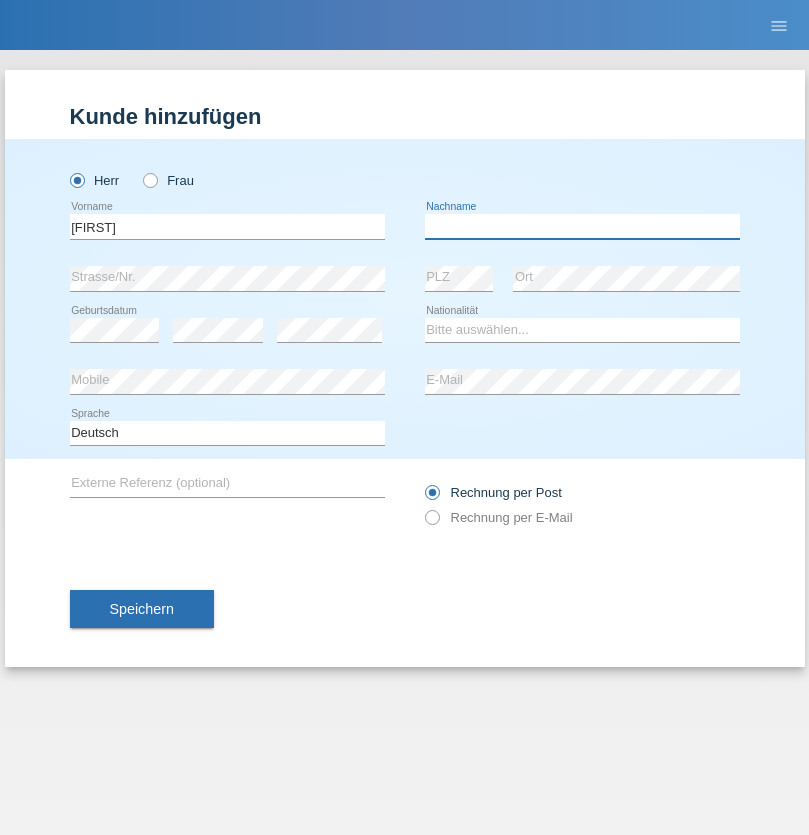 click at bounding box center [582, 226] 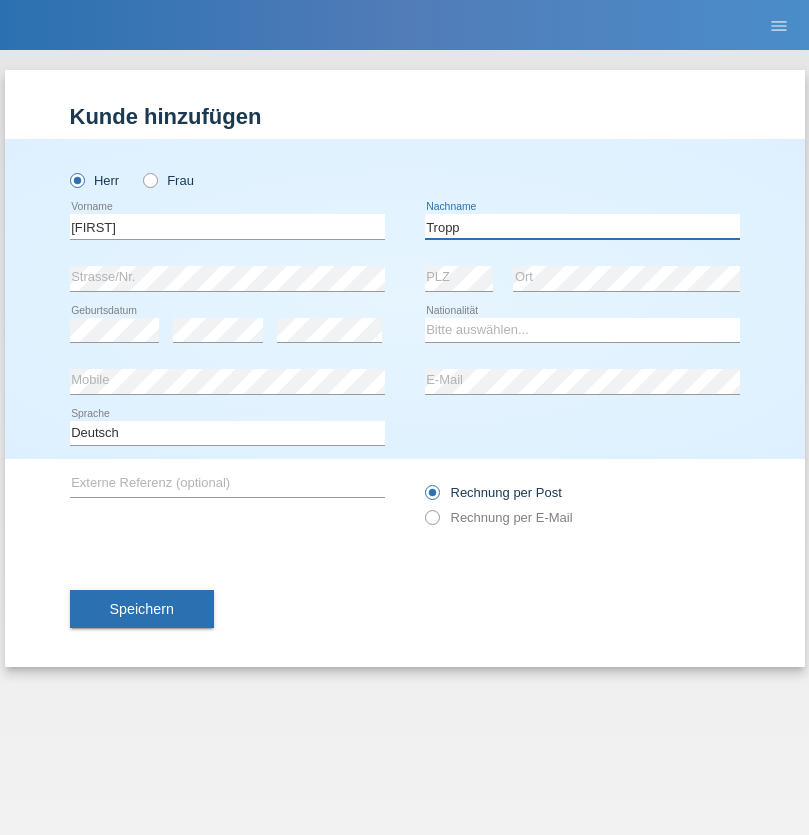 type on "Tropp" 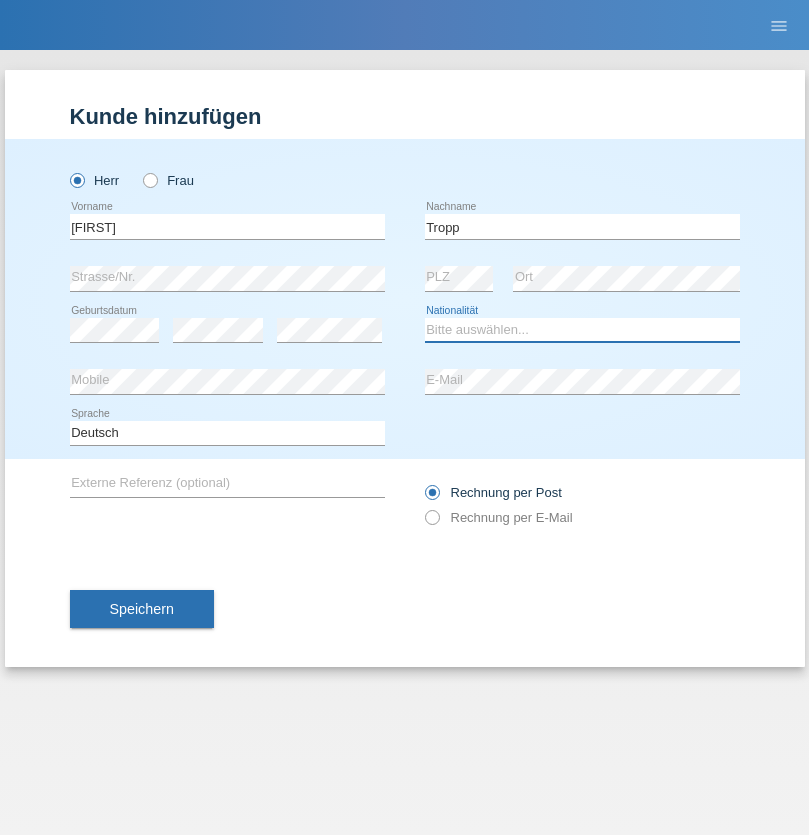select on "SK" 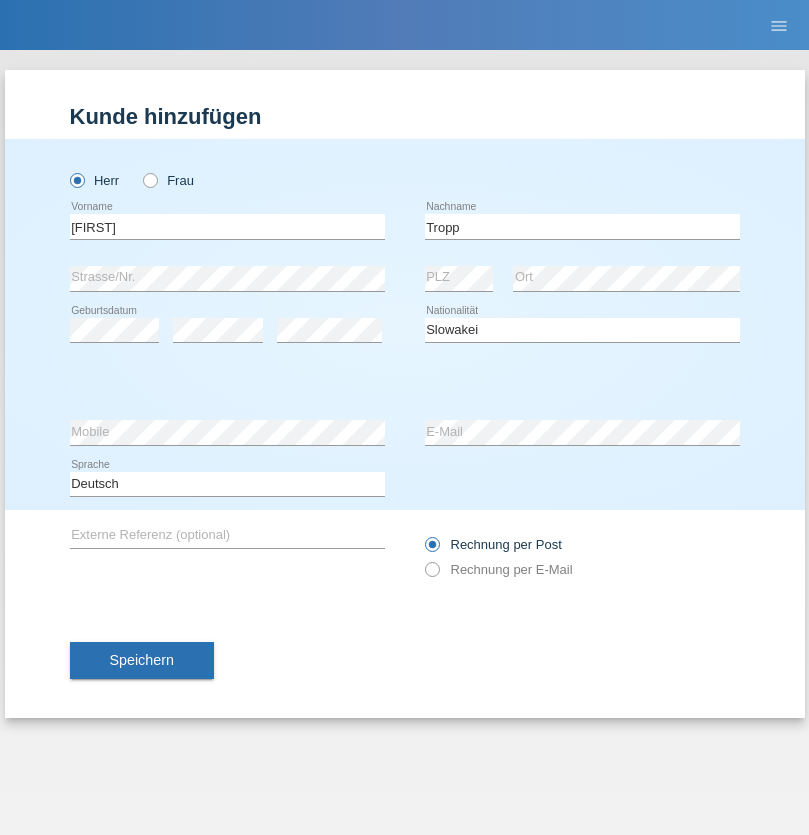 select on "C" 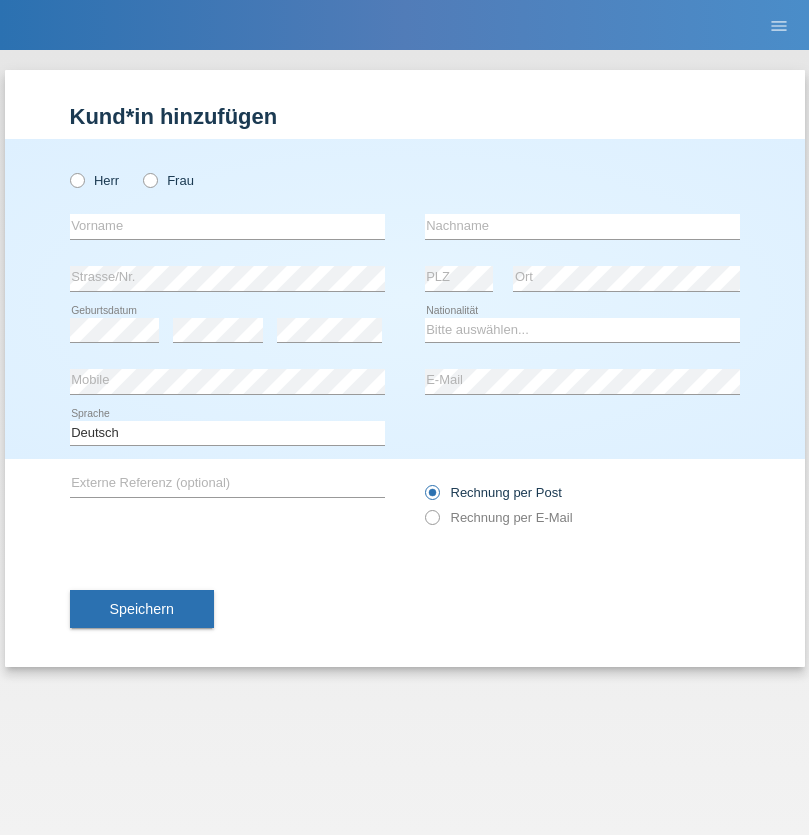 scroll, scrollTop: 0, scrollLeft: 0, axis: both 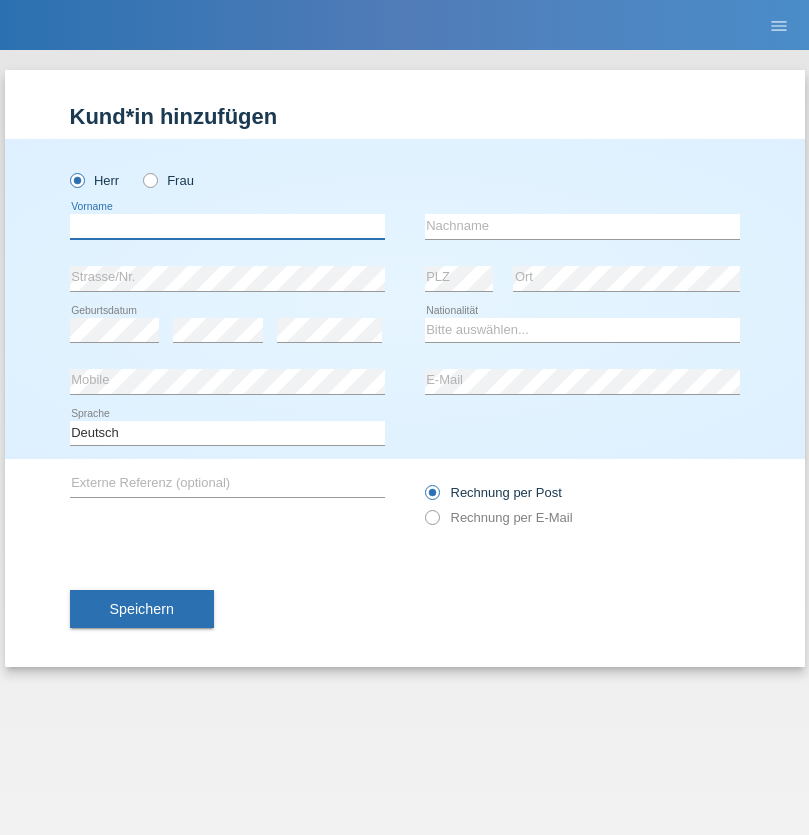 click at bounding box center (227, 226) 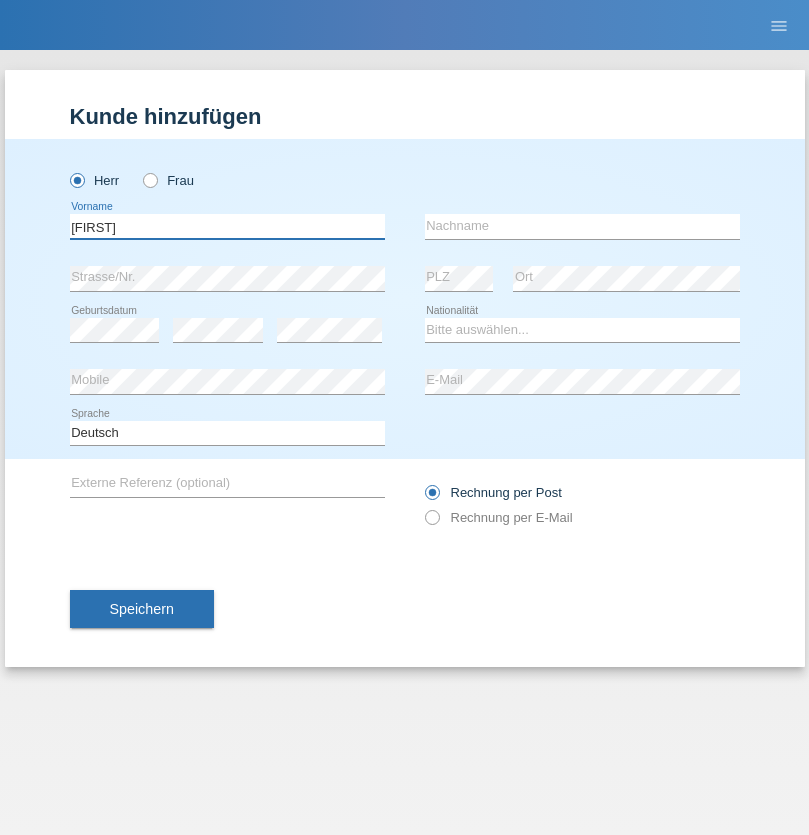 type on "[FIRST]" 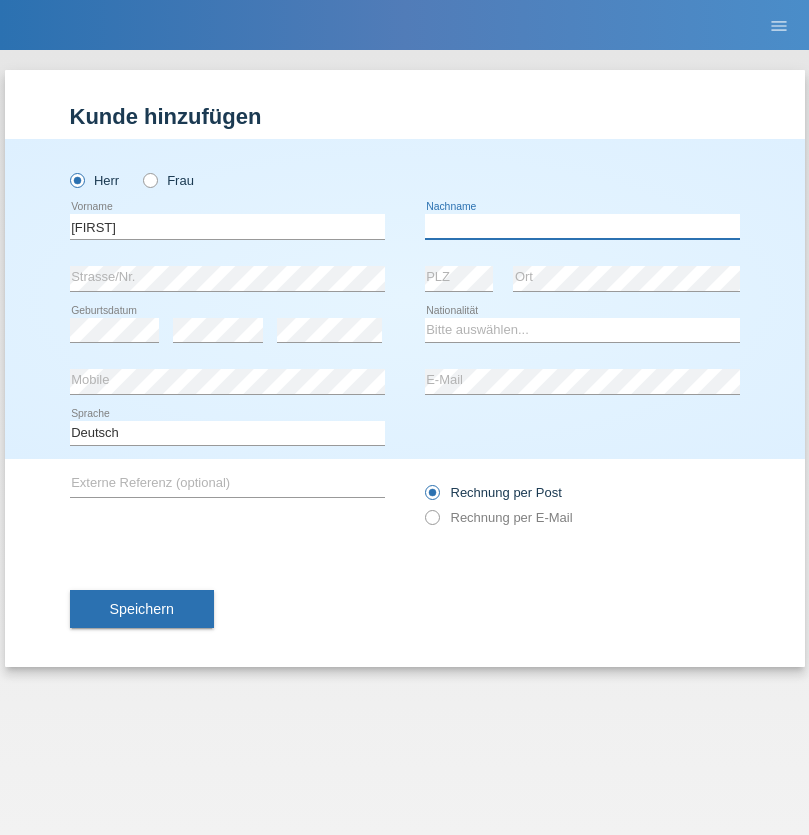 click at bounding box center [582, 226] 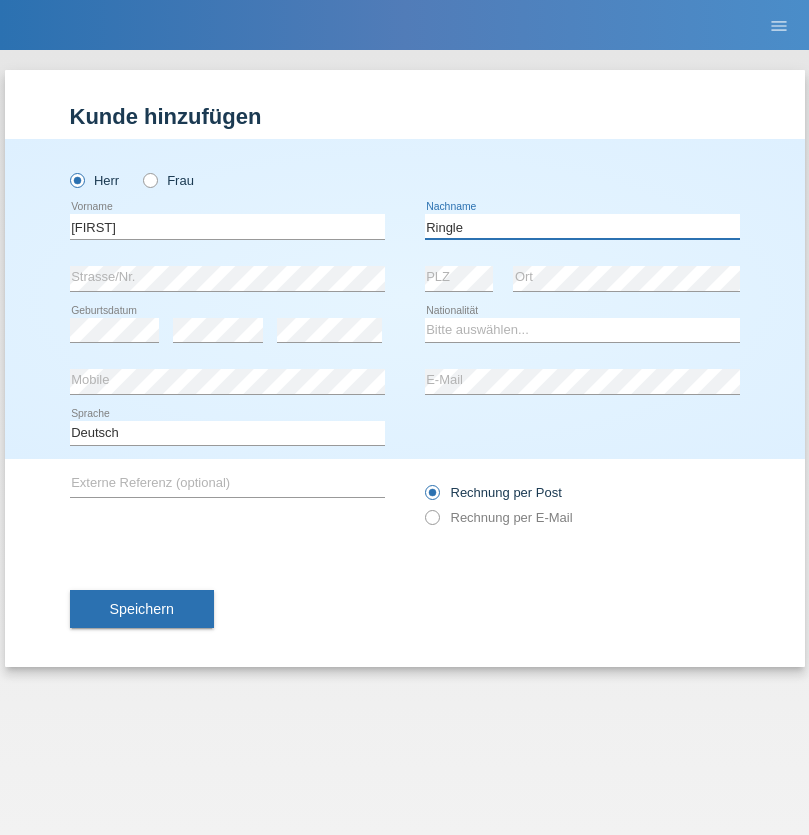 type on "Ringle" 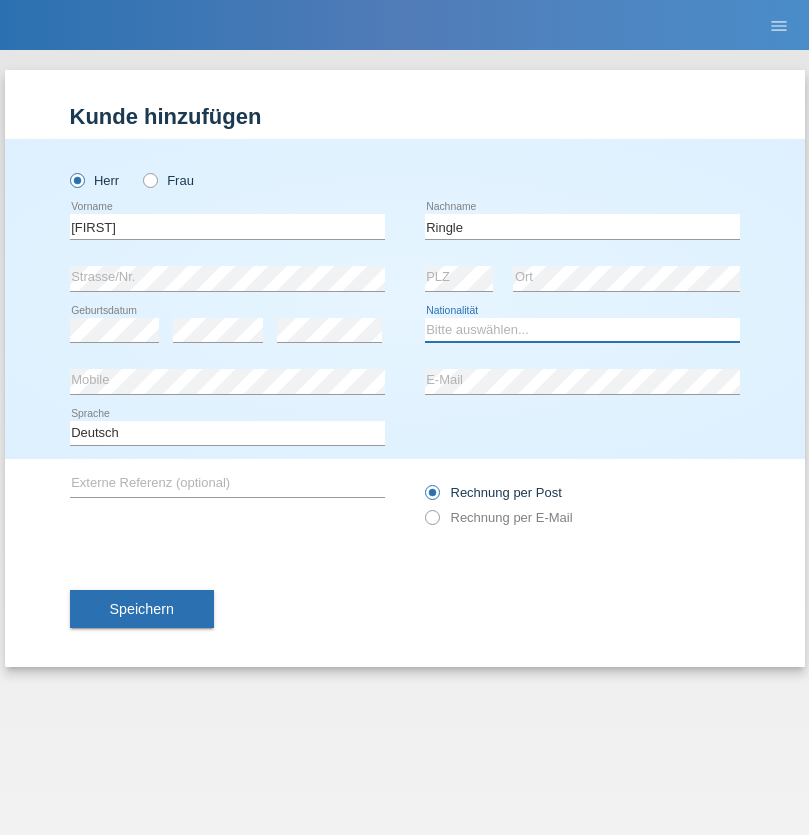 select on "DE" 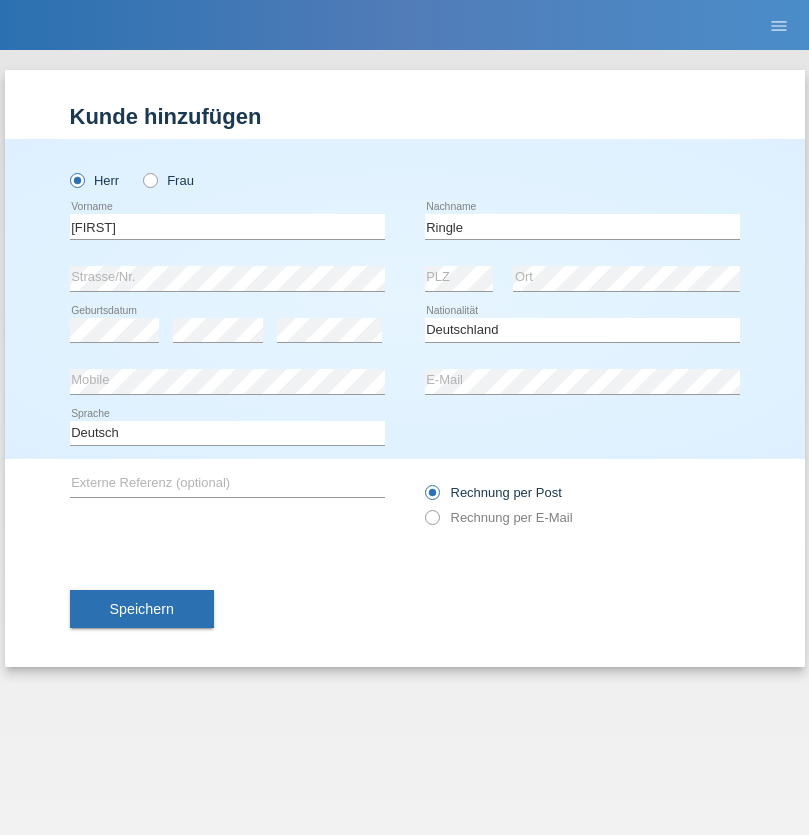 select on "C" 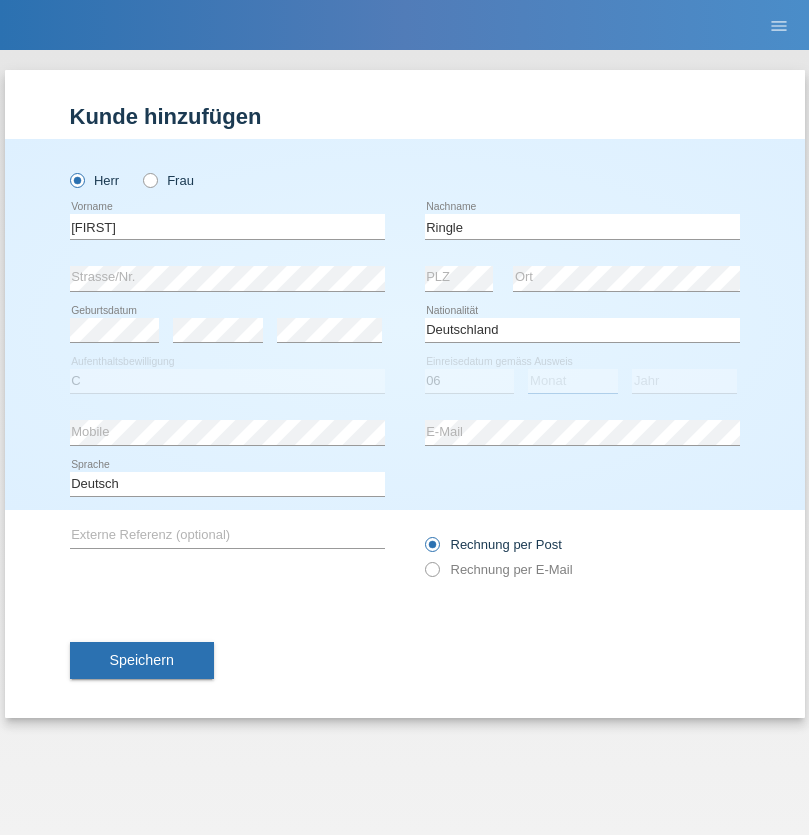 select on "01" 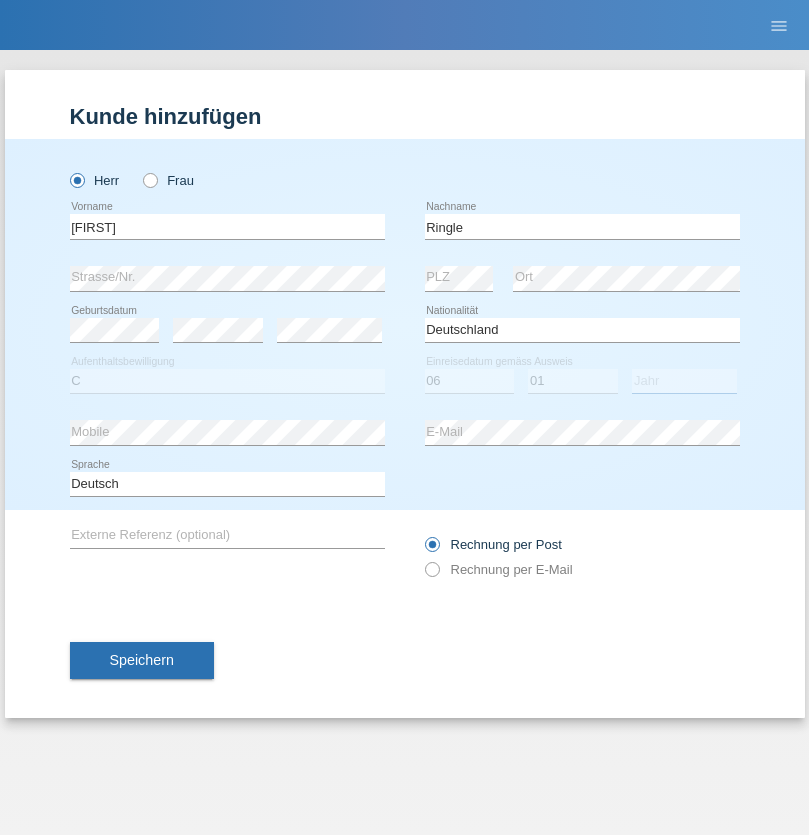 select on "2021" 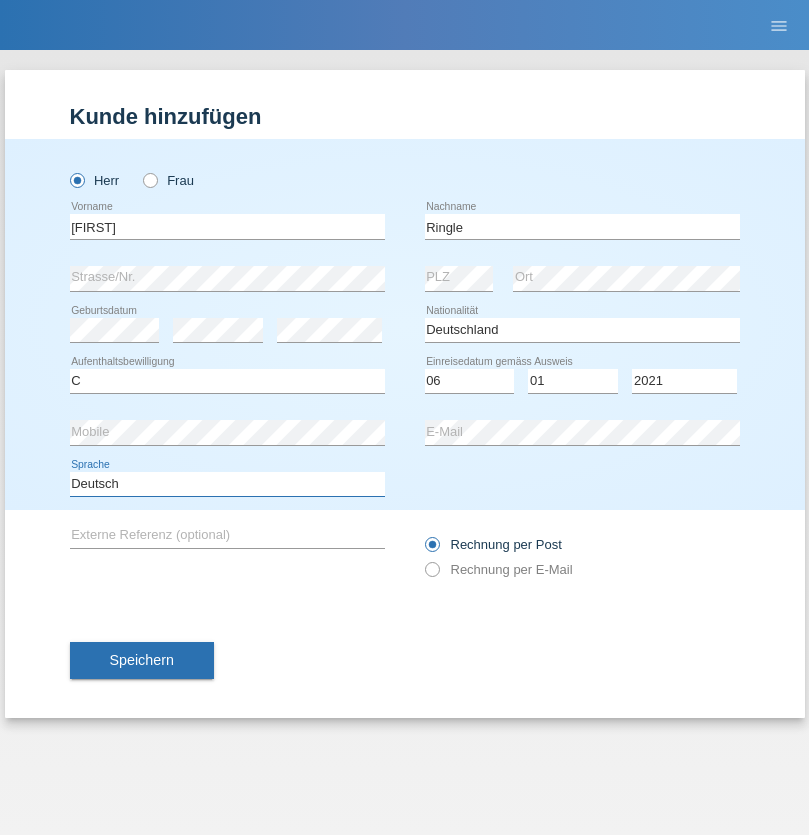 select on "en" 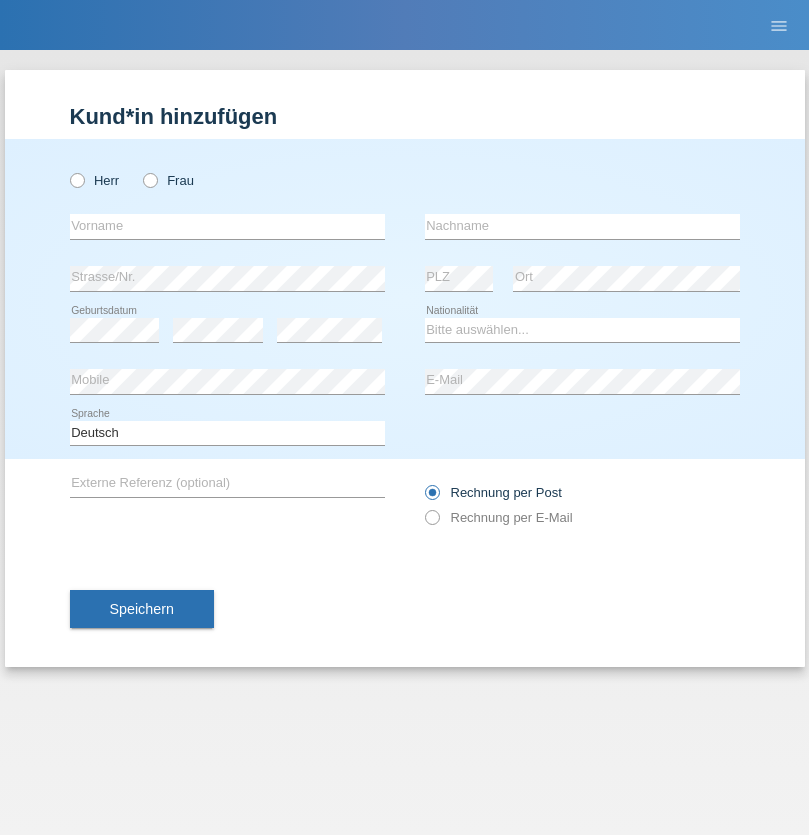 scroll, scrollTop: 0, scrollLeft: 0, axis: both 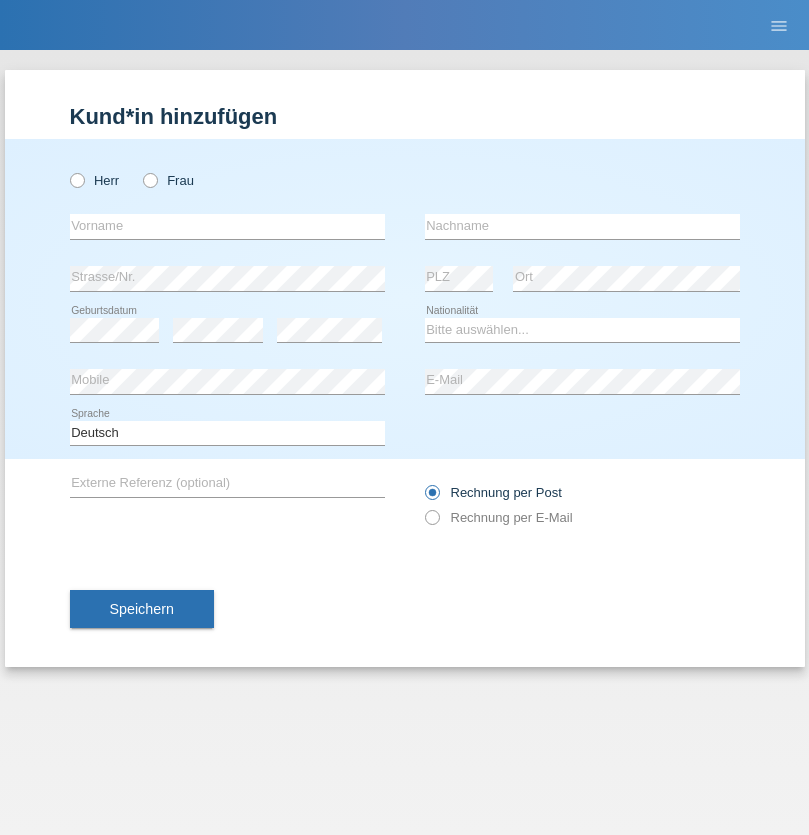 radio on "true" 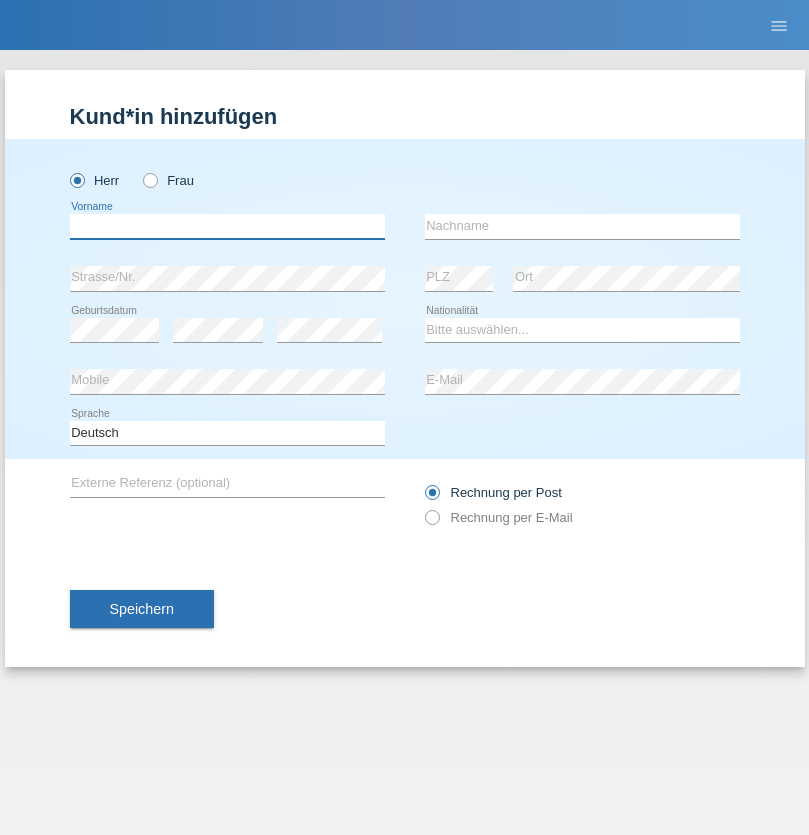 click at bounding box center (227, 226) 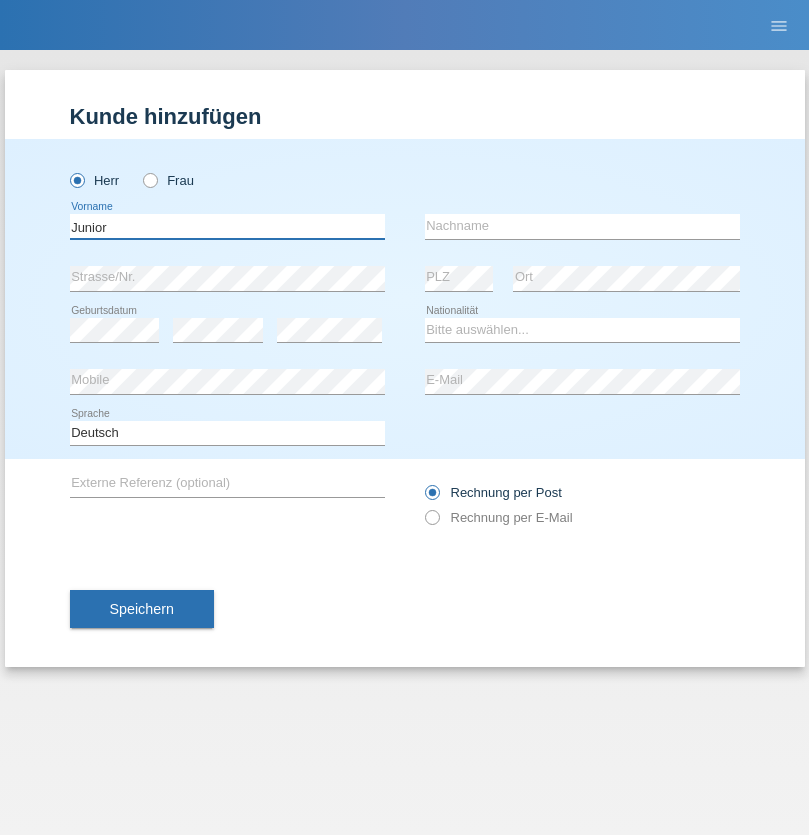 type on "Junior" 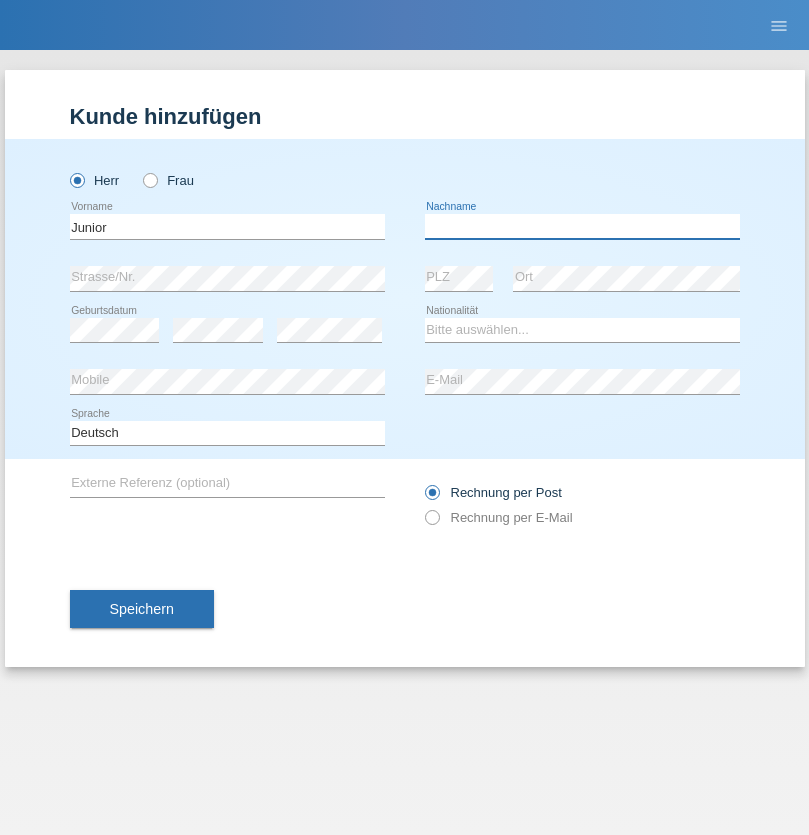 click at bounding box center (582, 226) 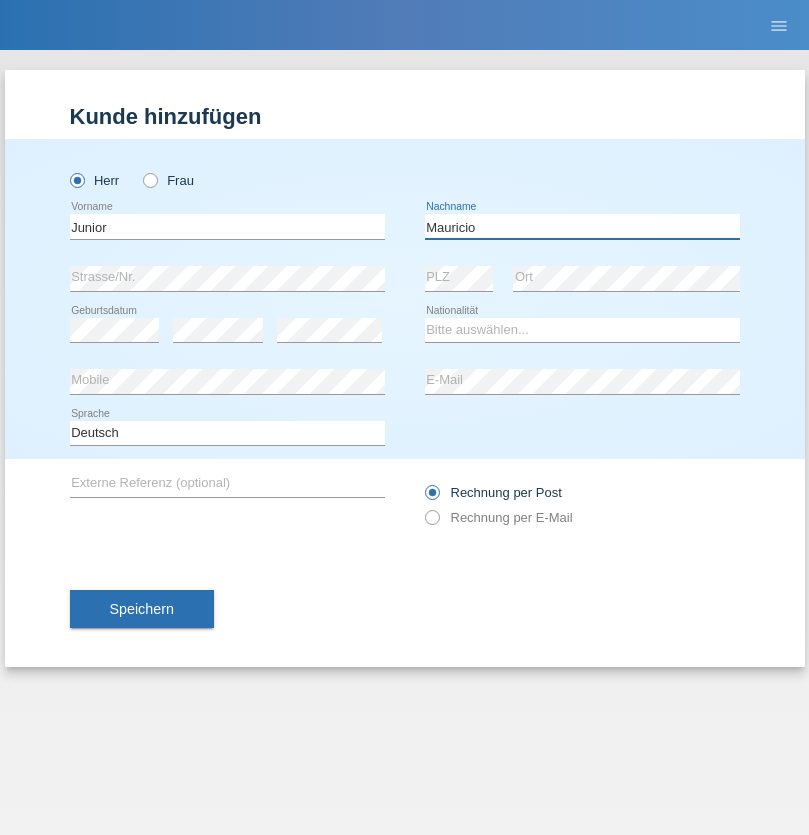 type on "Mauricio" 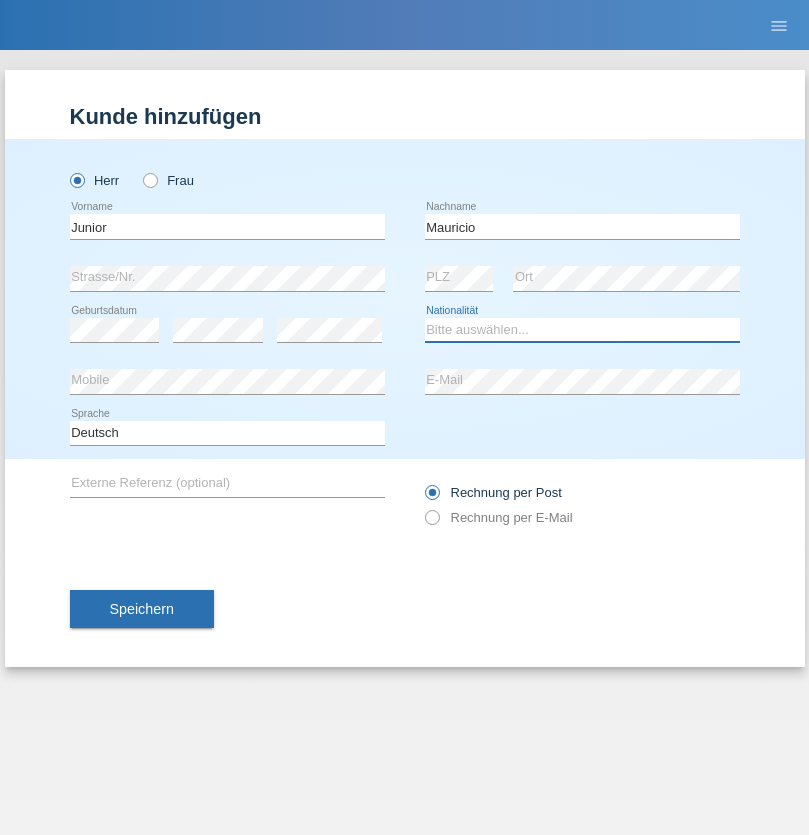 select on "CH" 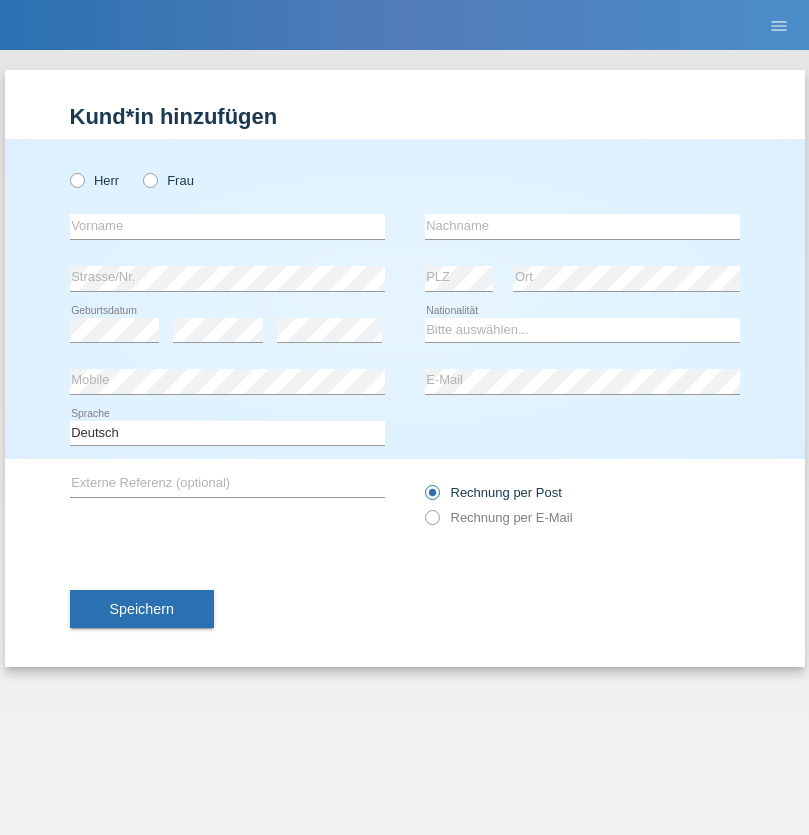 scroll, scrollTop: 0, scrollLeft: 0, axis: both 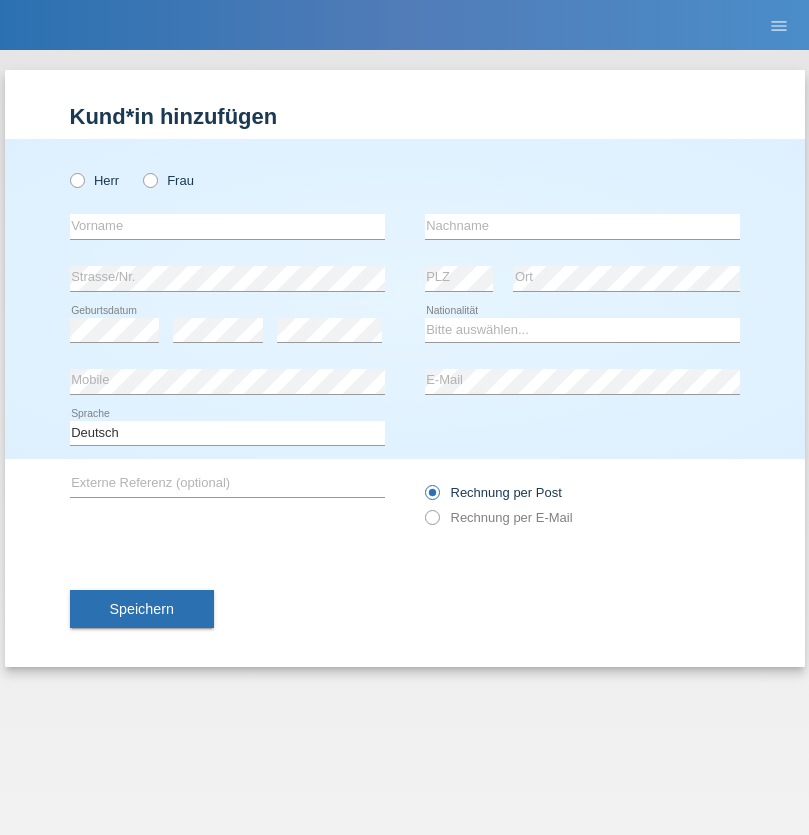 radio on "true" 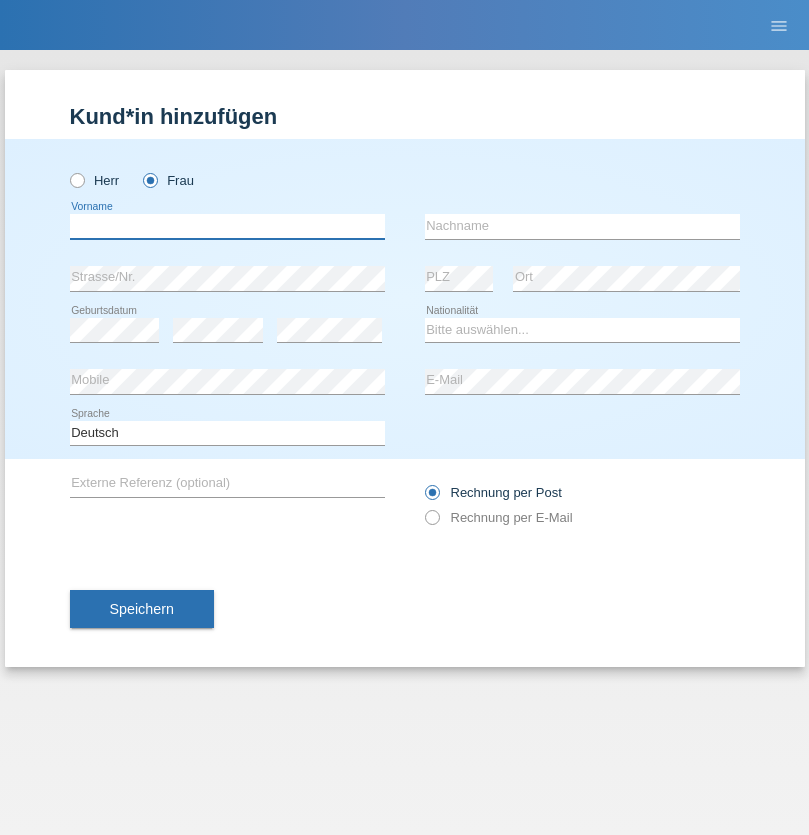 click at bounding box center [227, 226] 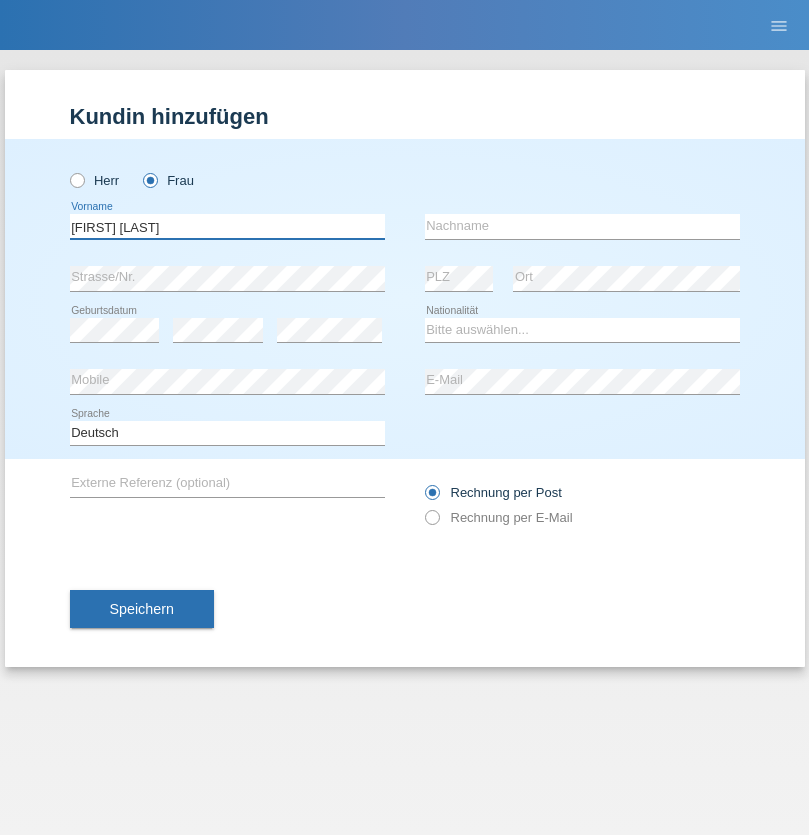 type on "[FIRST] [LAST]" 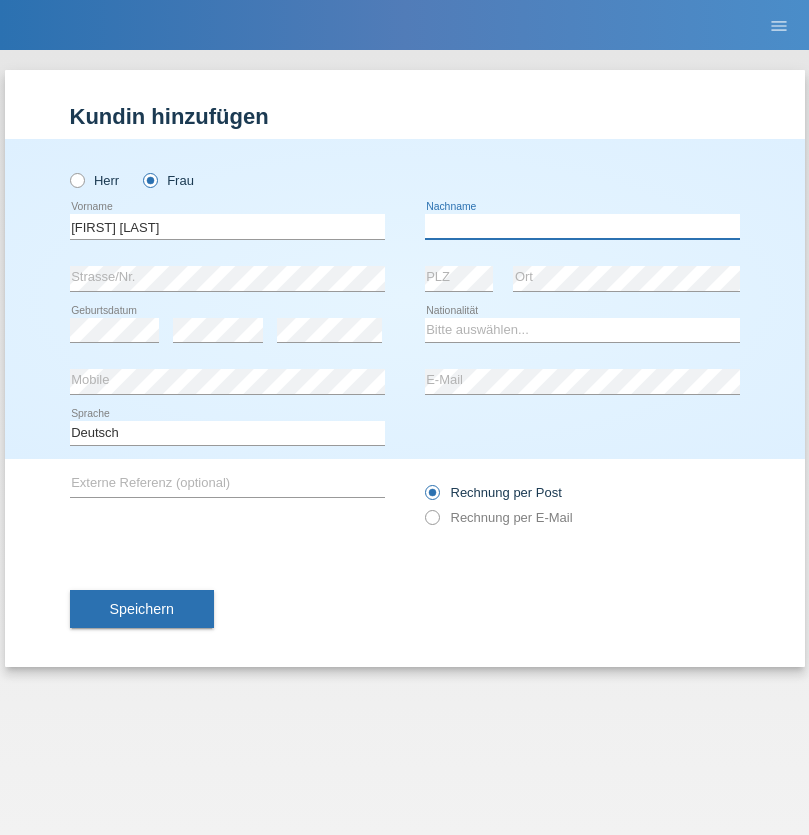 click at bounding box center [582, 226] 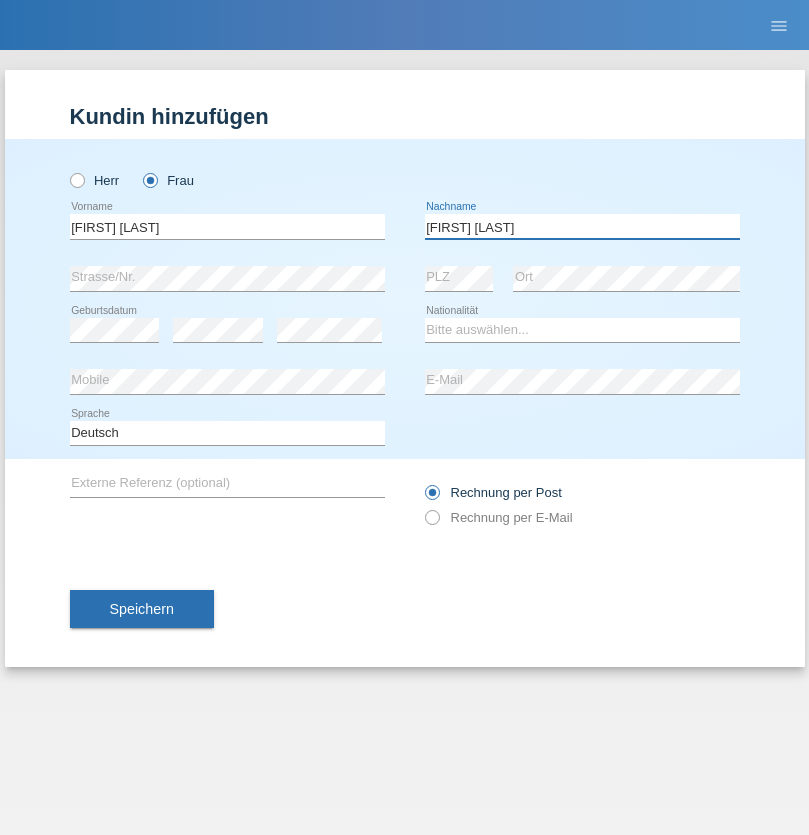 type on "Knusel Campillo" 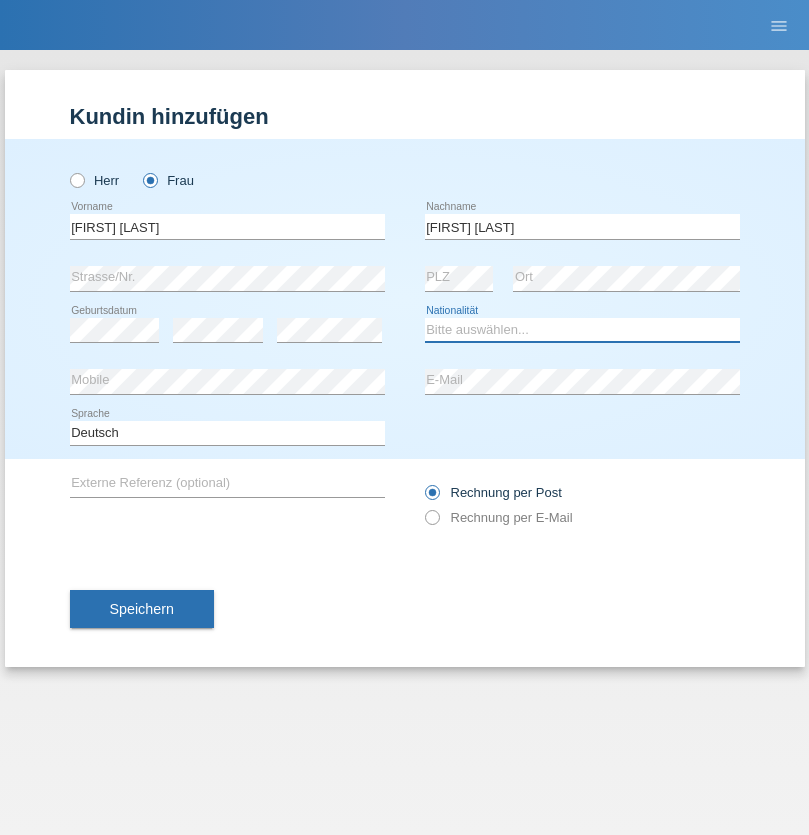 select on "CH" 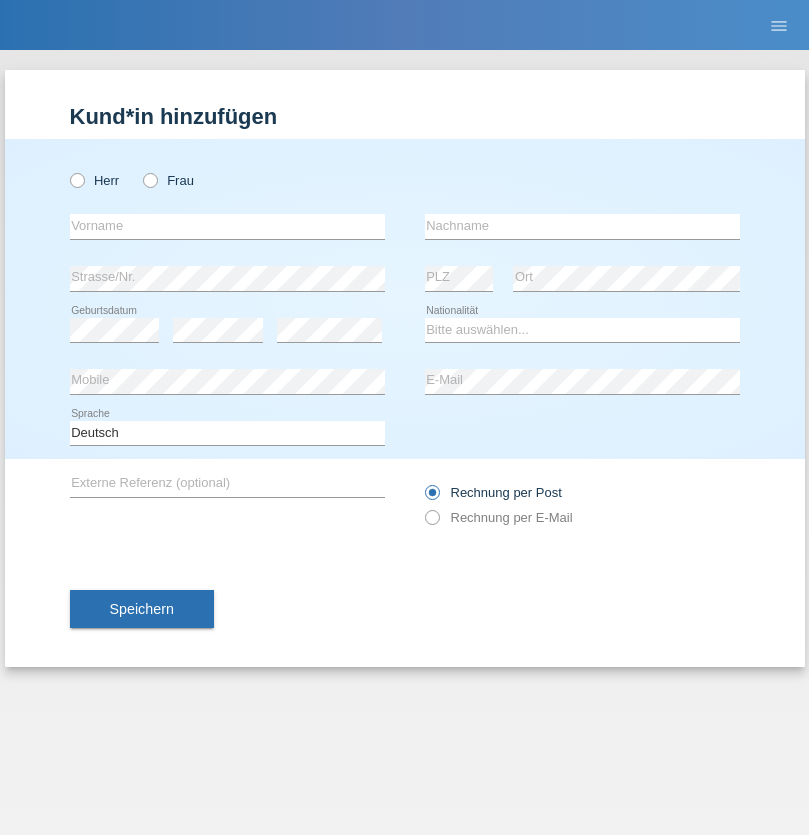 scroll, scrollTop: 0, scrollLeft: 0, axis: both 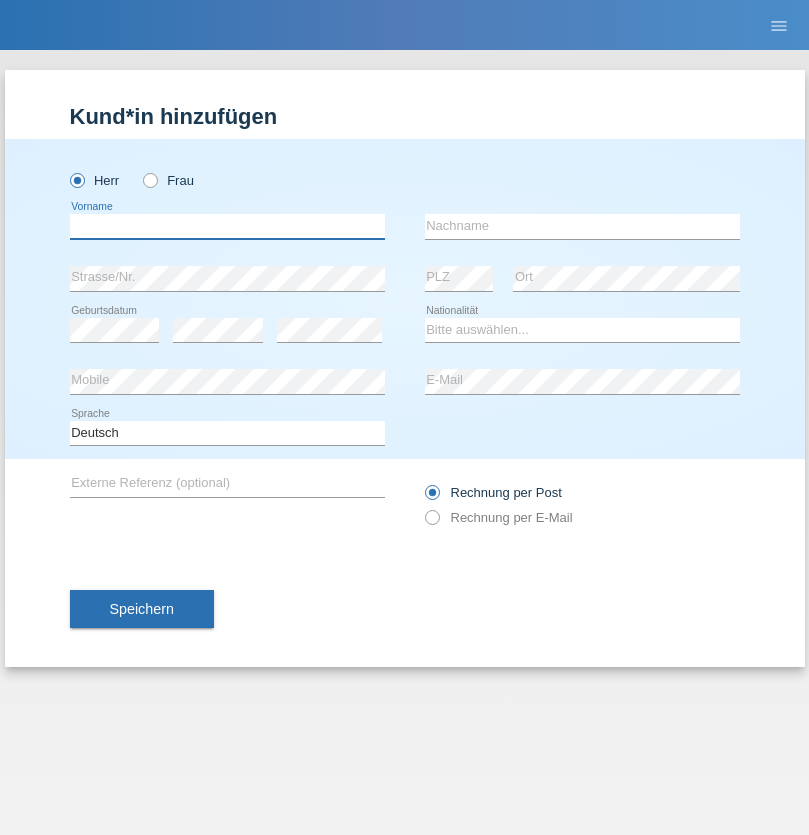 click at bounding box center [227, 226] 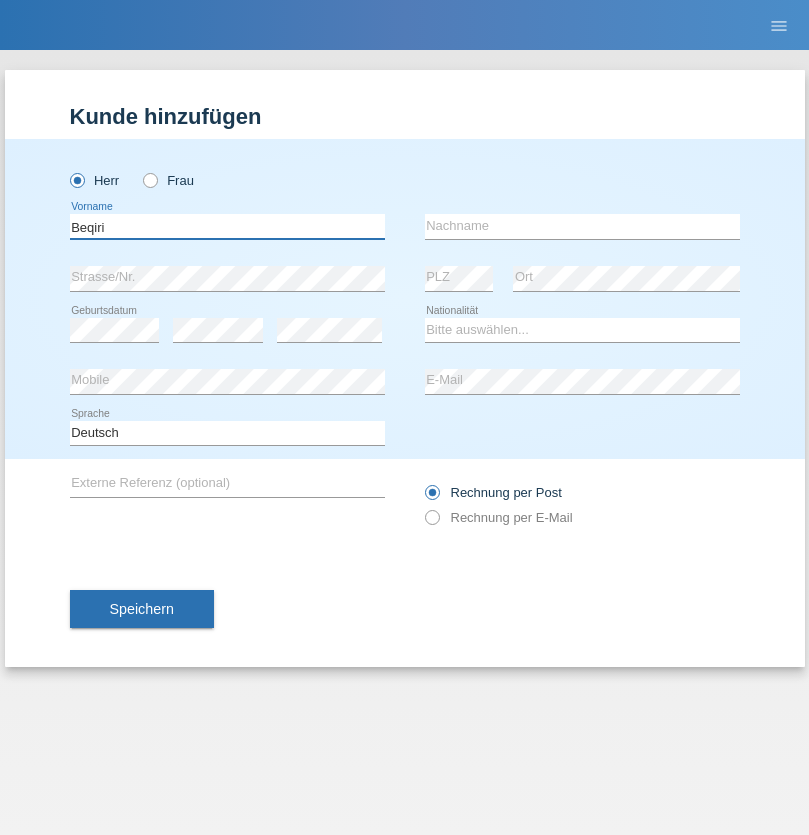 type on "Beqiri" 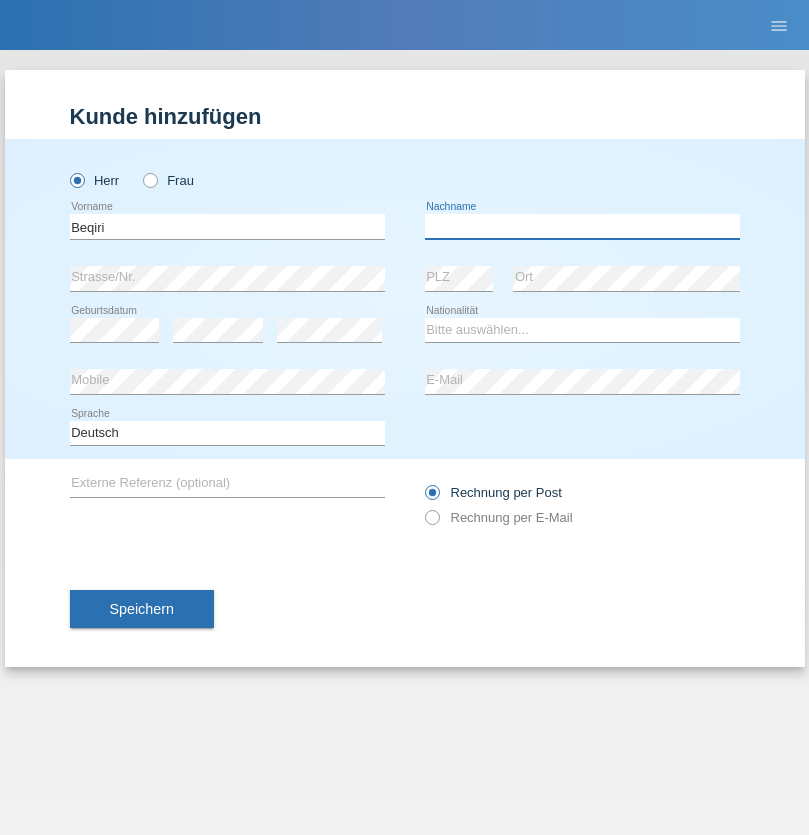 click at bounding box center (582, 226) 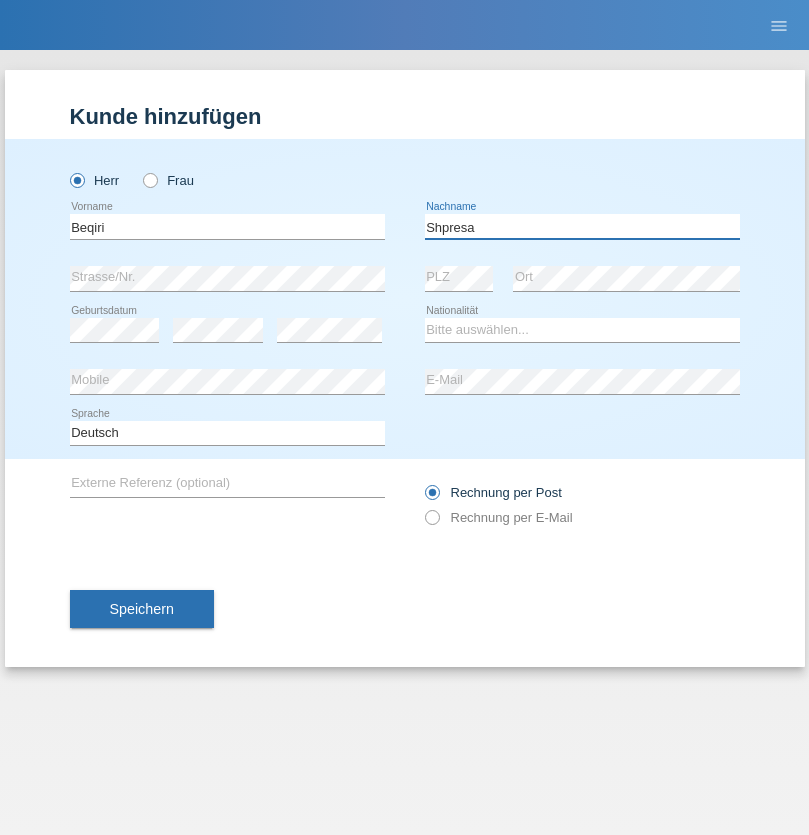 type on "Shpresa" 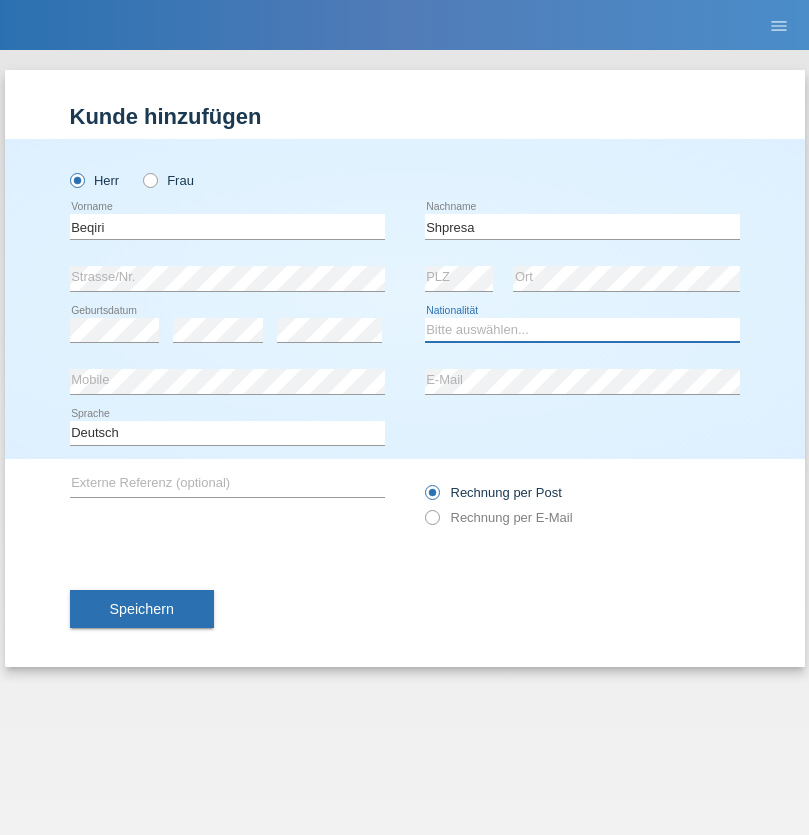 select on "XK" 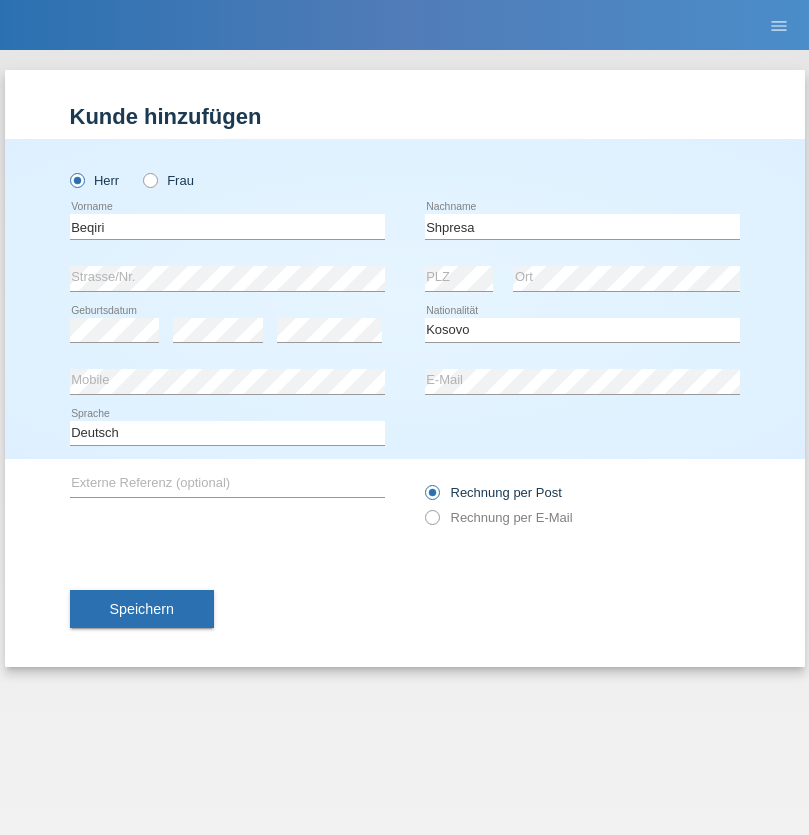 select on "C" 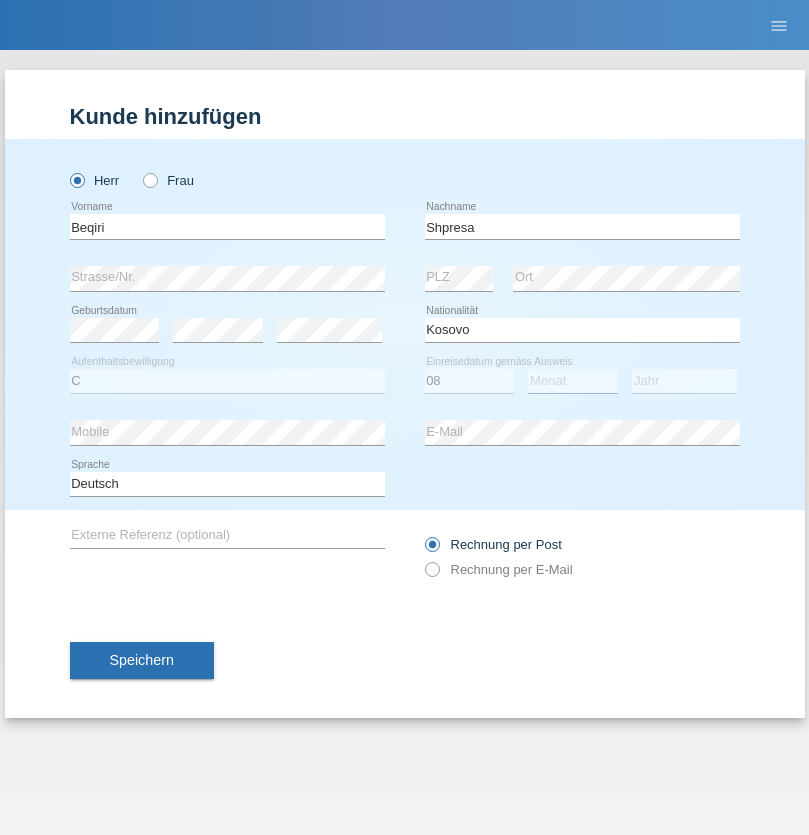 select on "02" 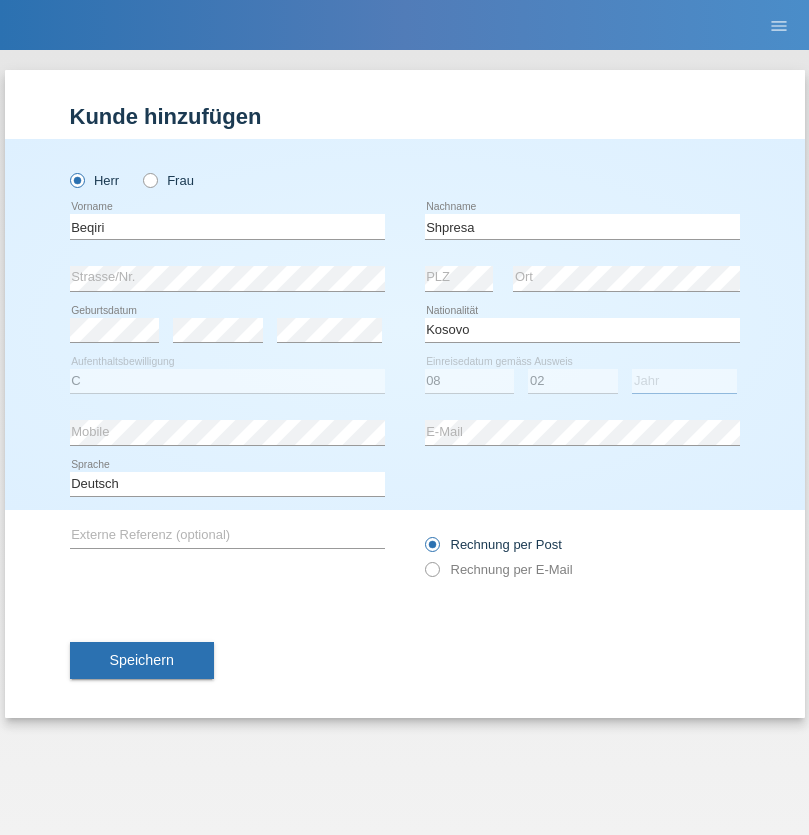 select on "1979" 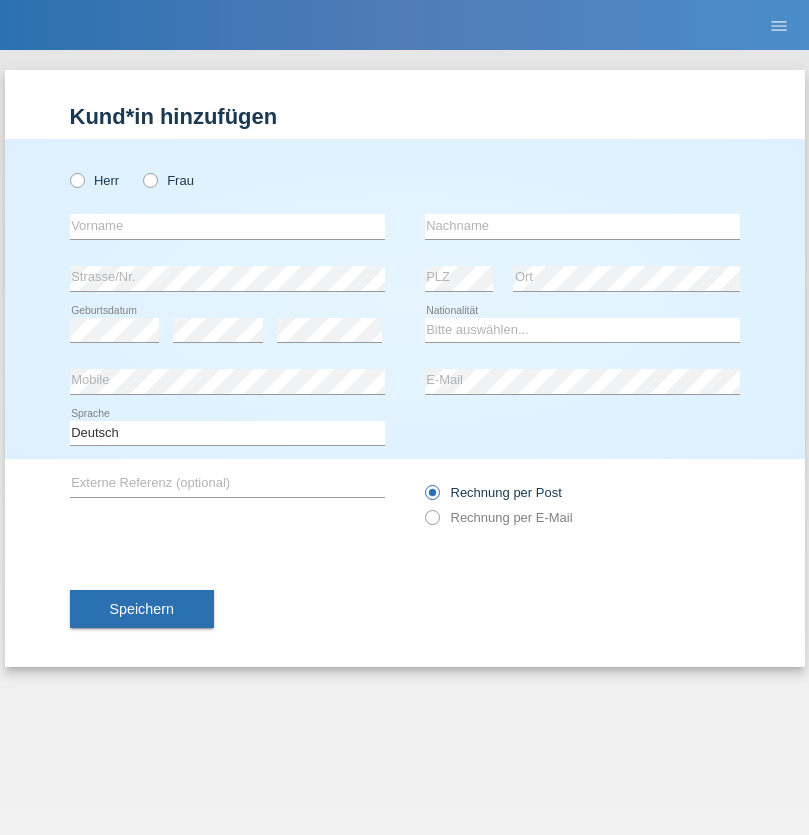 scroll, scrollTop: 0, scrollLeft: 0, axis: both 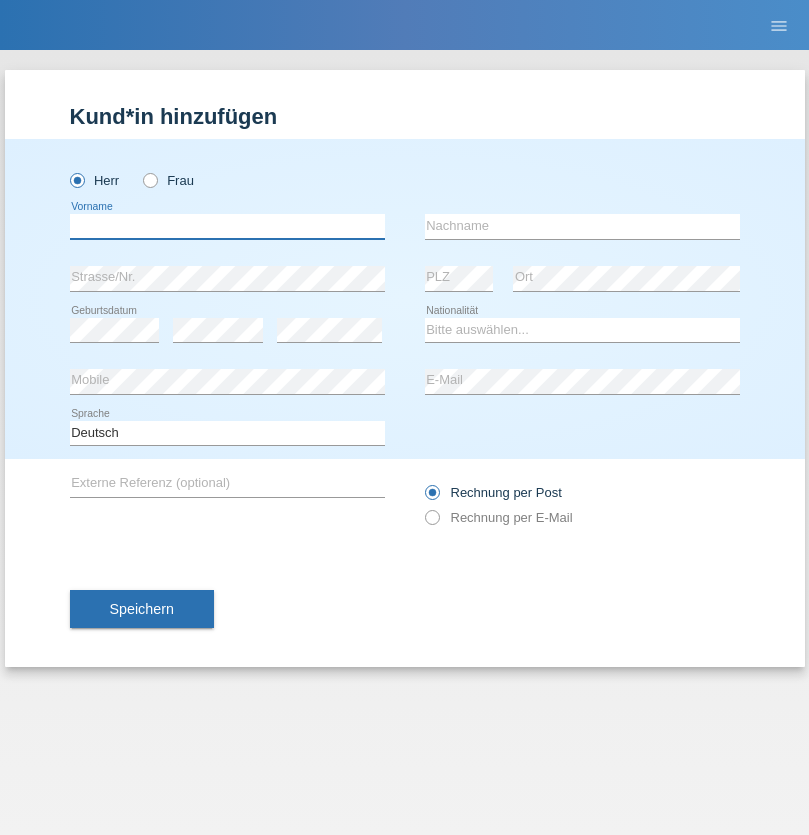 click at bounding box center (227, 226) 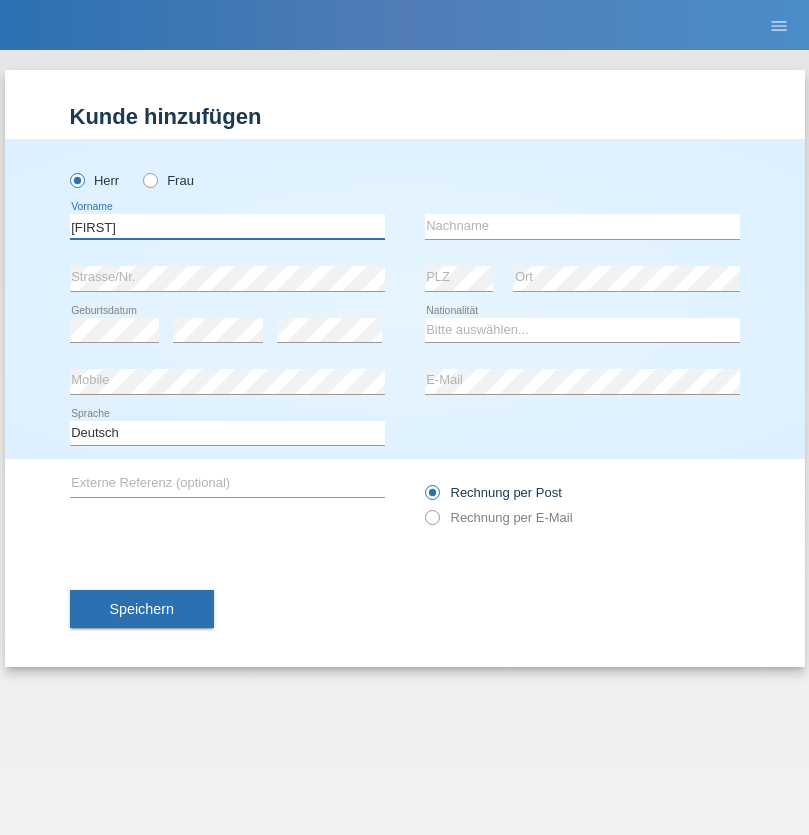 type on "Timo" 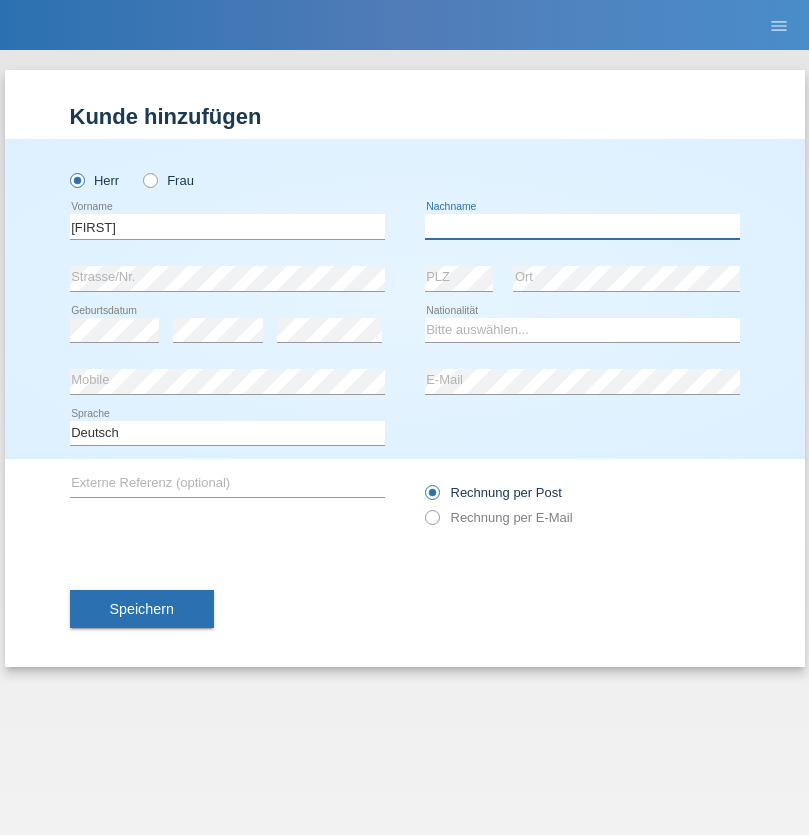 click at bounding box center [582, 226] 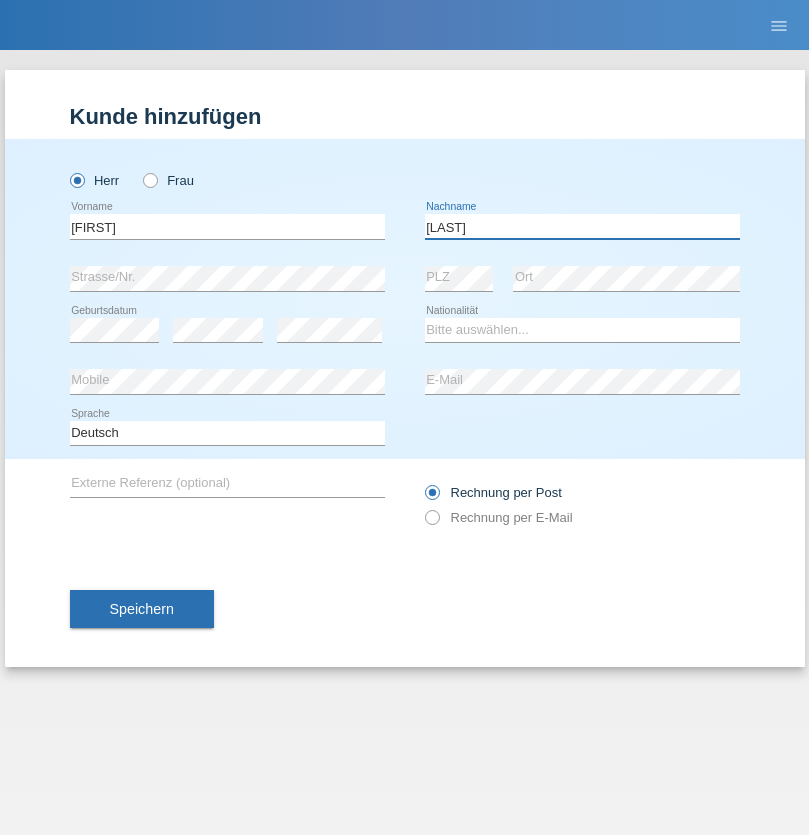type on "Ledermann" 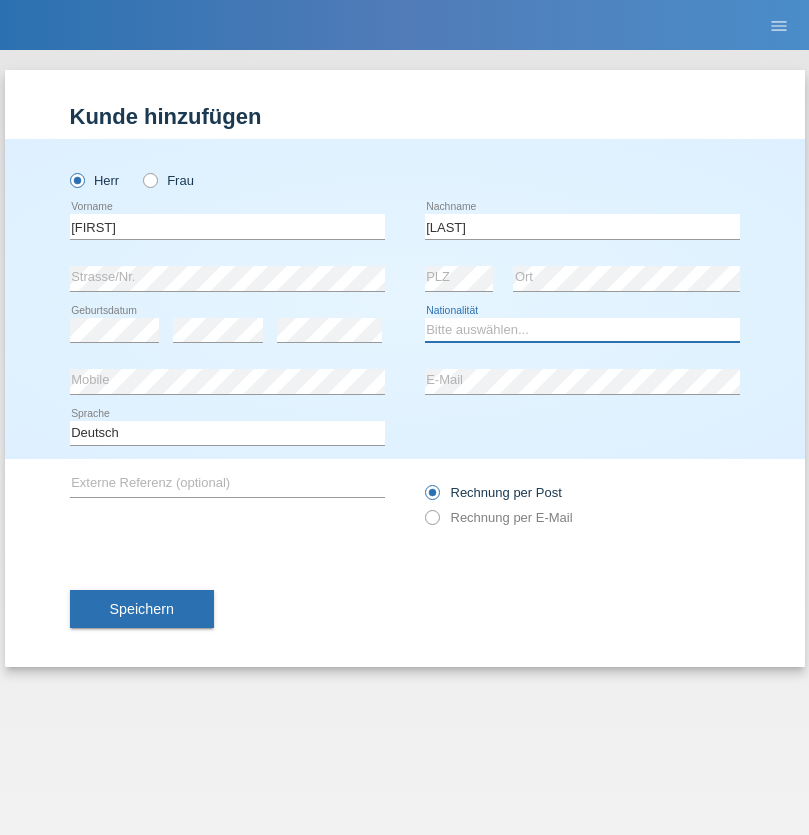 select on "CH" 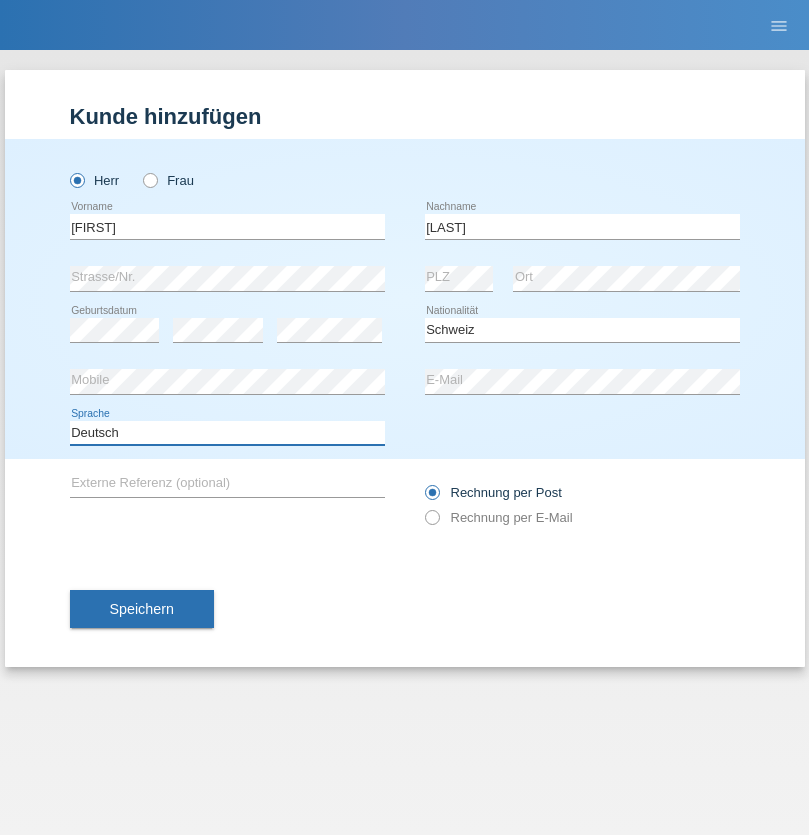 select on "en" 